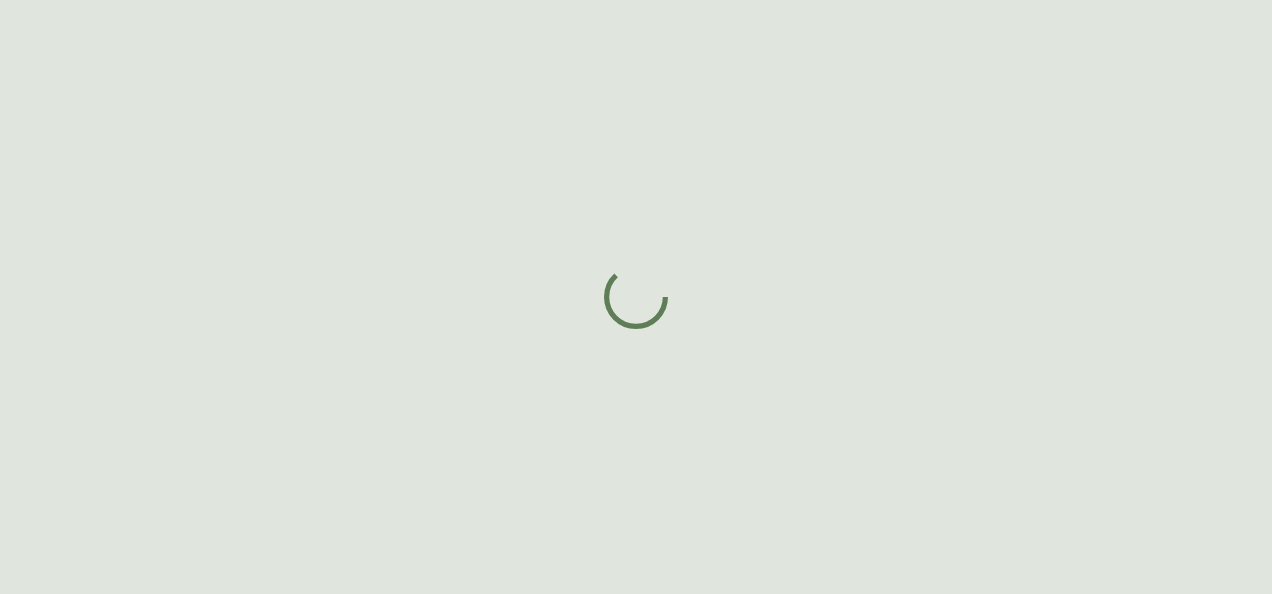 scroll, scrollTop: 0, scrollLeft: 0, axis: both 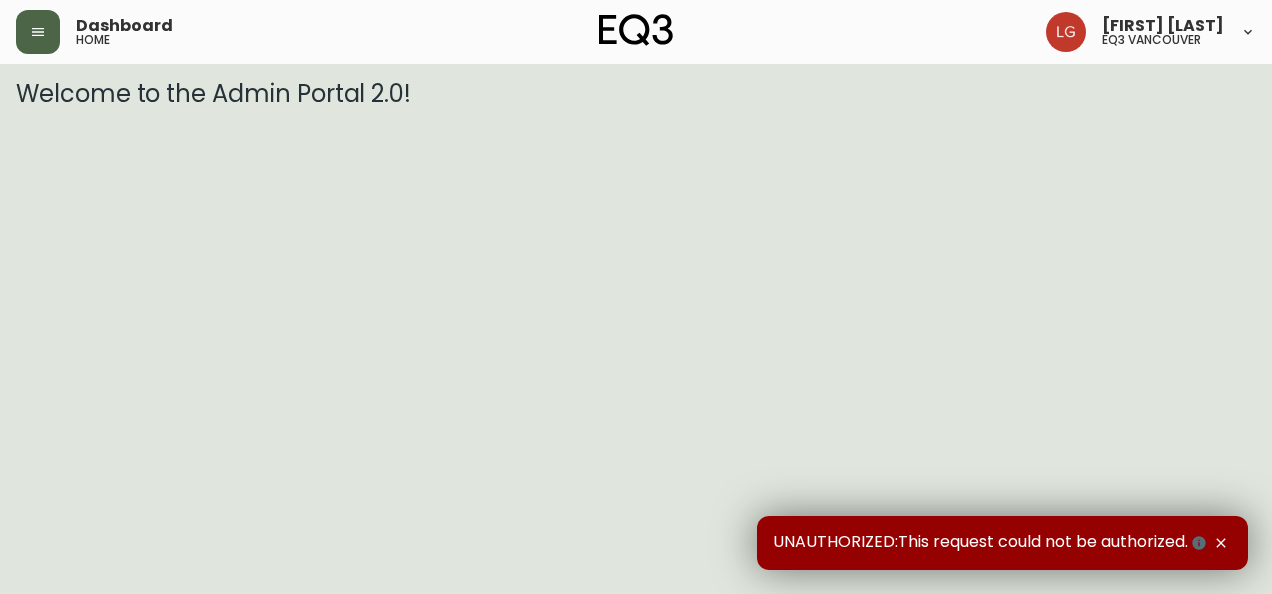 click 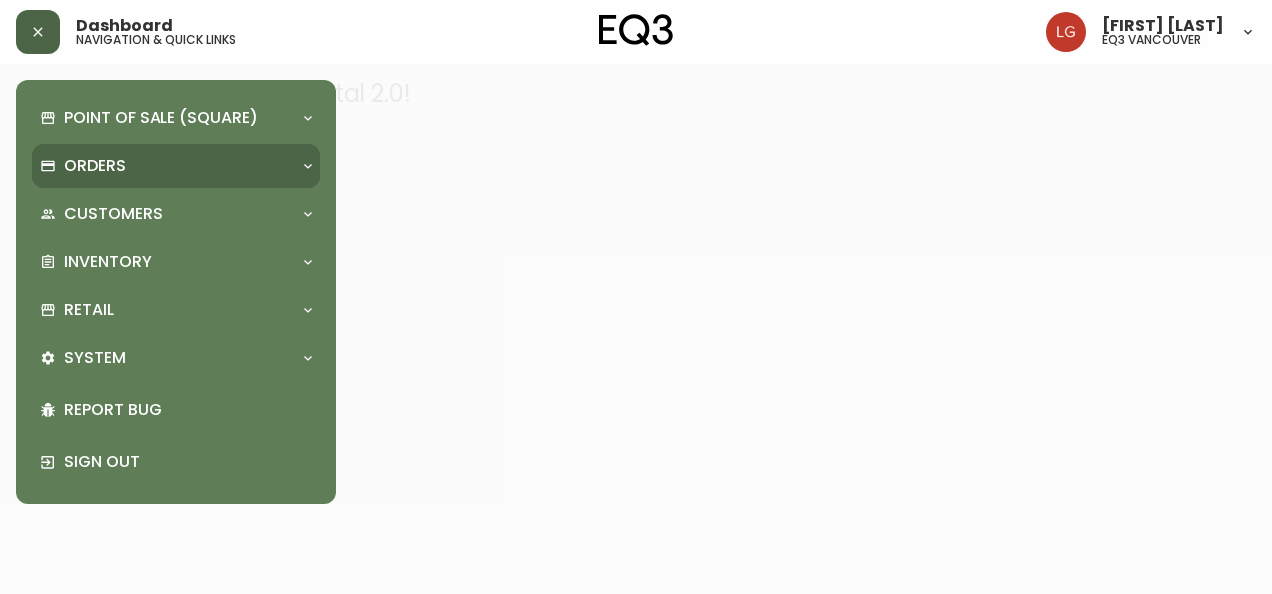 click on "Orders" at bounding box center [166, 166] 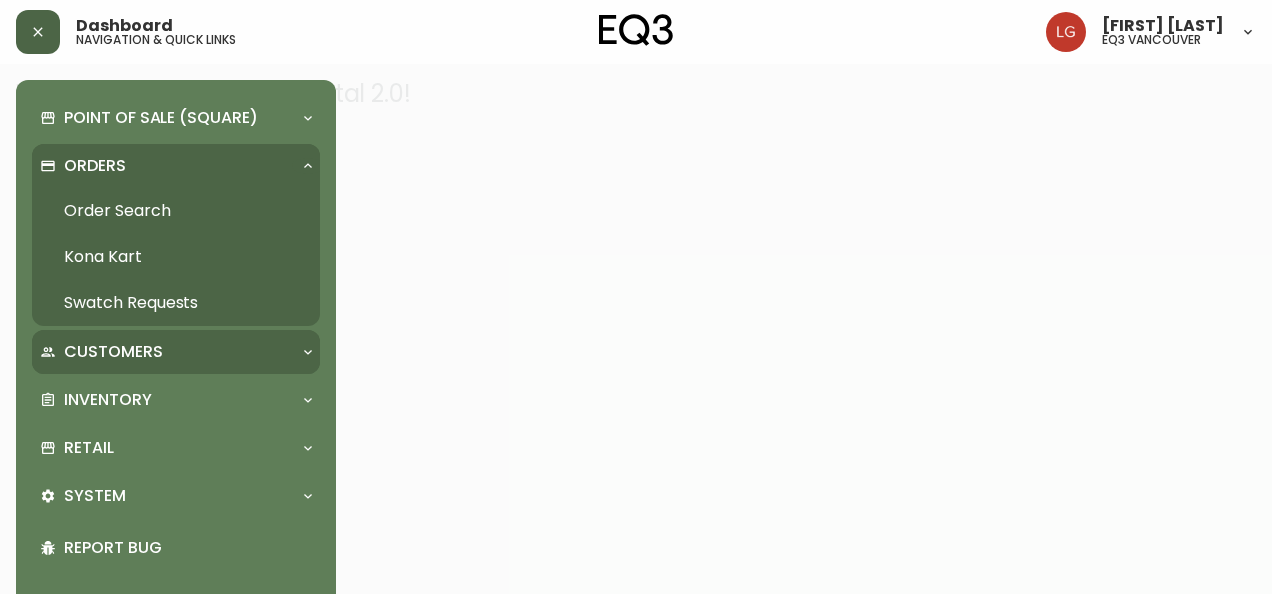 click on "Customers" at bounding box center [113, 352] 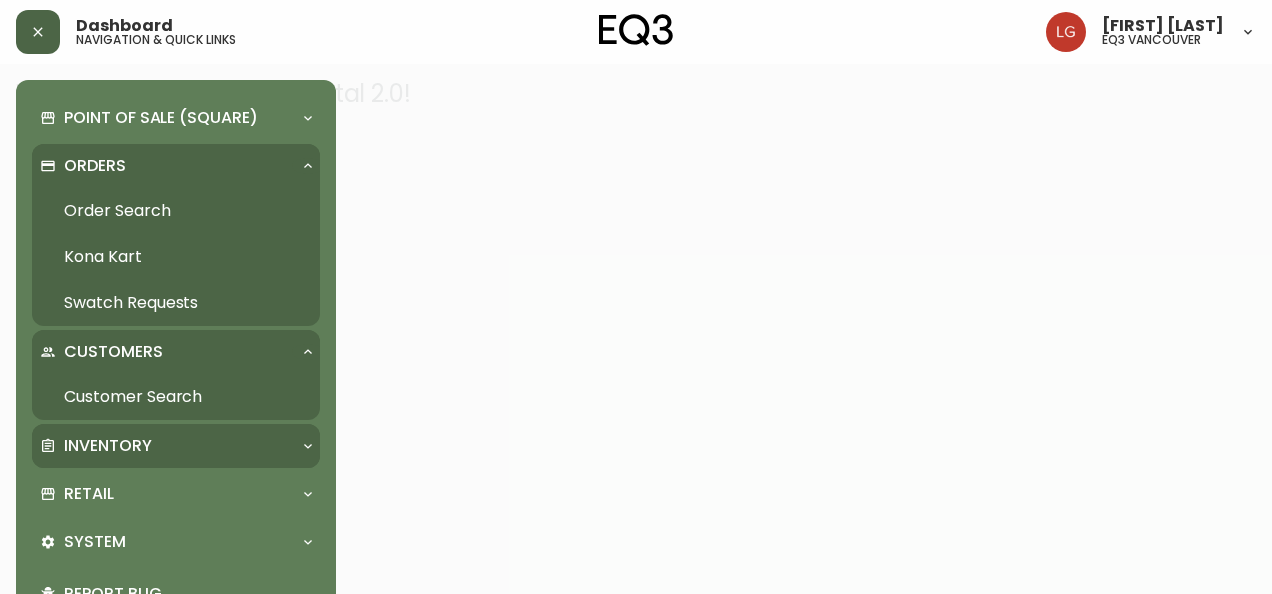 click on "Inventory" at bounding box center [108, 446] 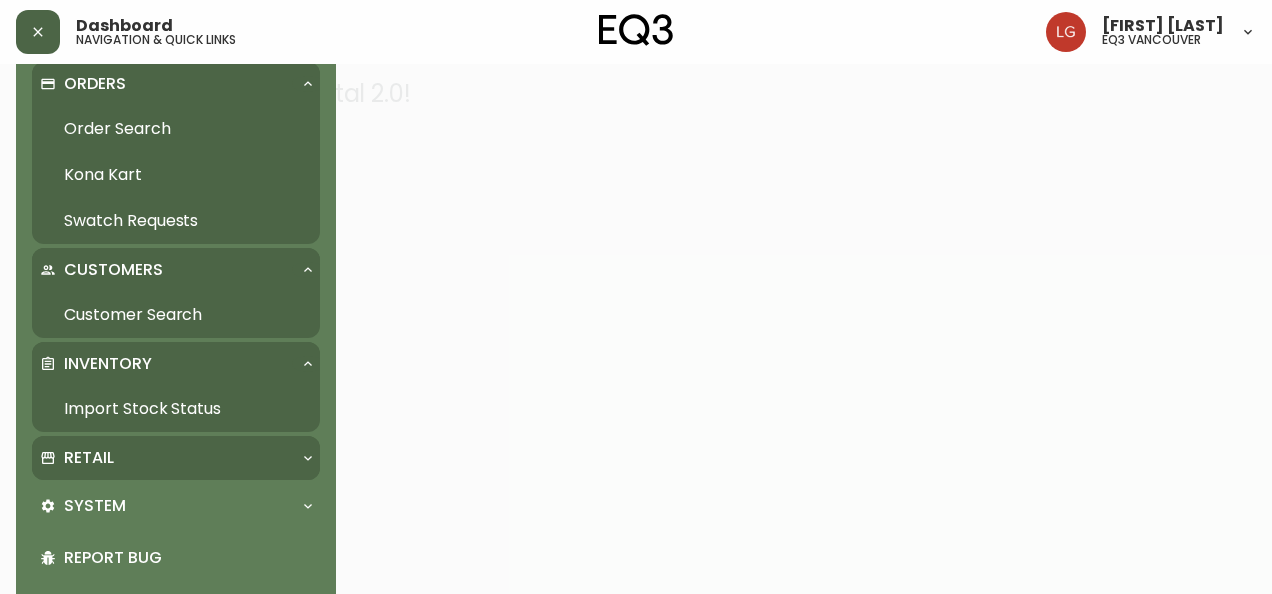 scroll, scrollTop: 156, scrollLeft: 0, axis: vertical 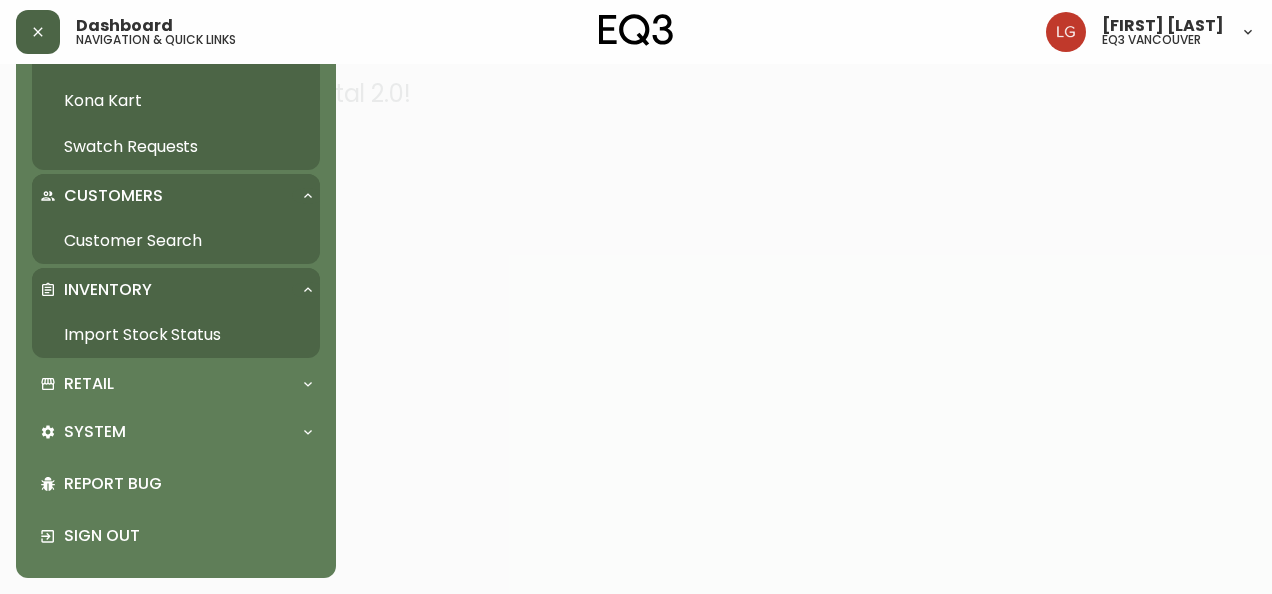 click on "Import Stock Status" at bounding box center (176, 335) 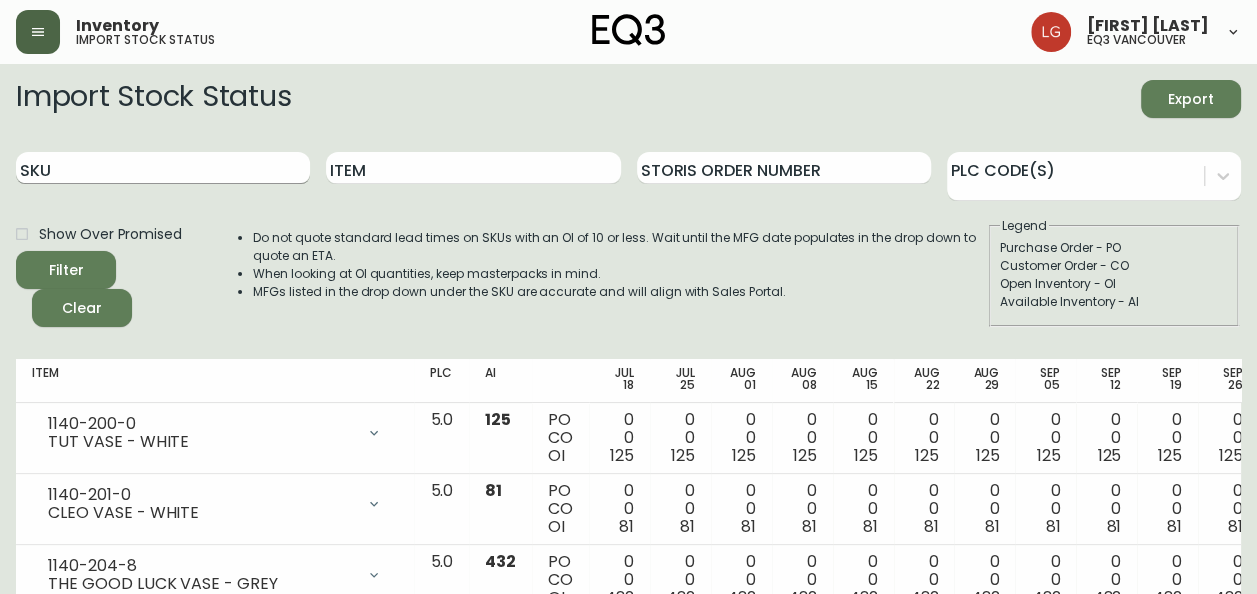 click on "SKU" at bounding box center [163, 168] 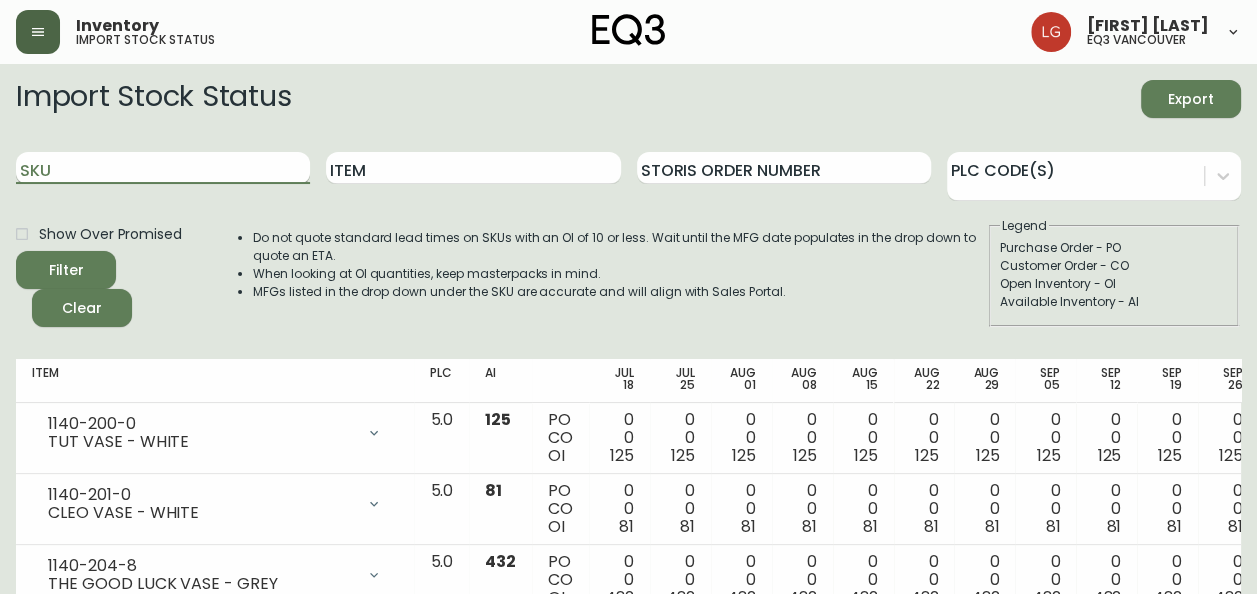 paste on "[EMAIL]" 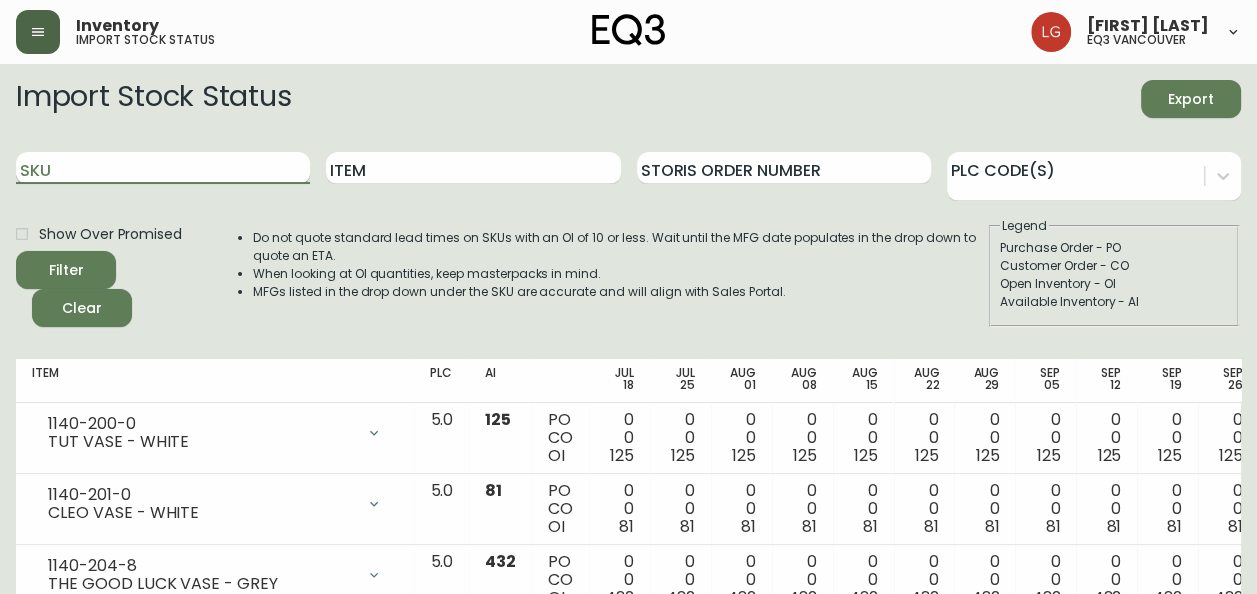 type on "[EMAIL]" 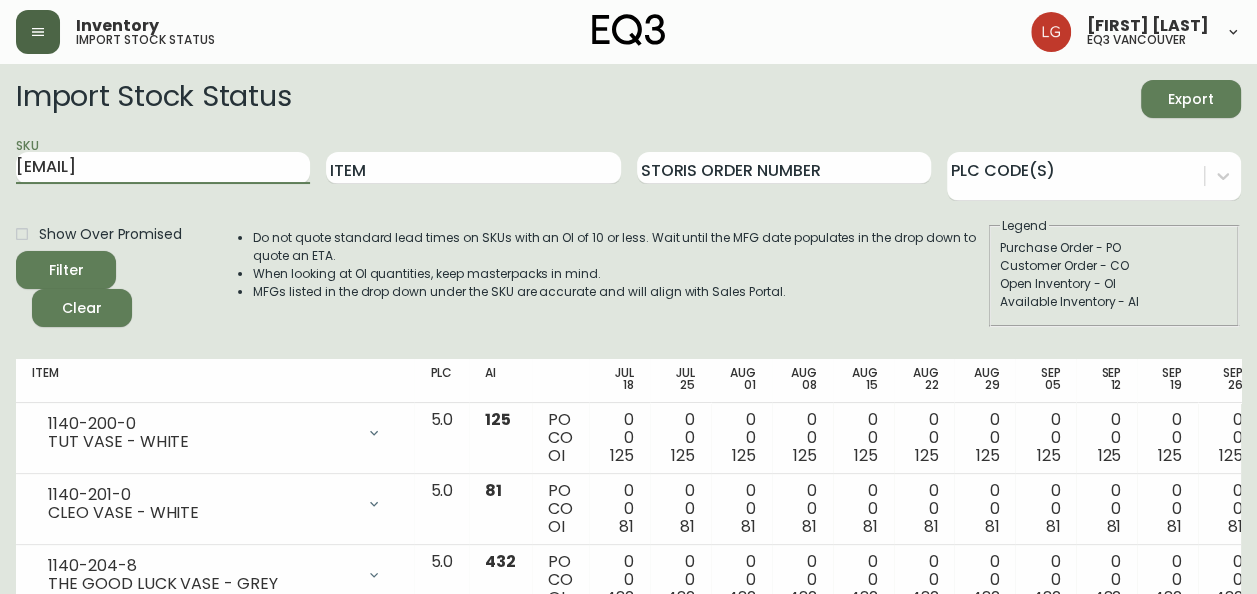 type 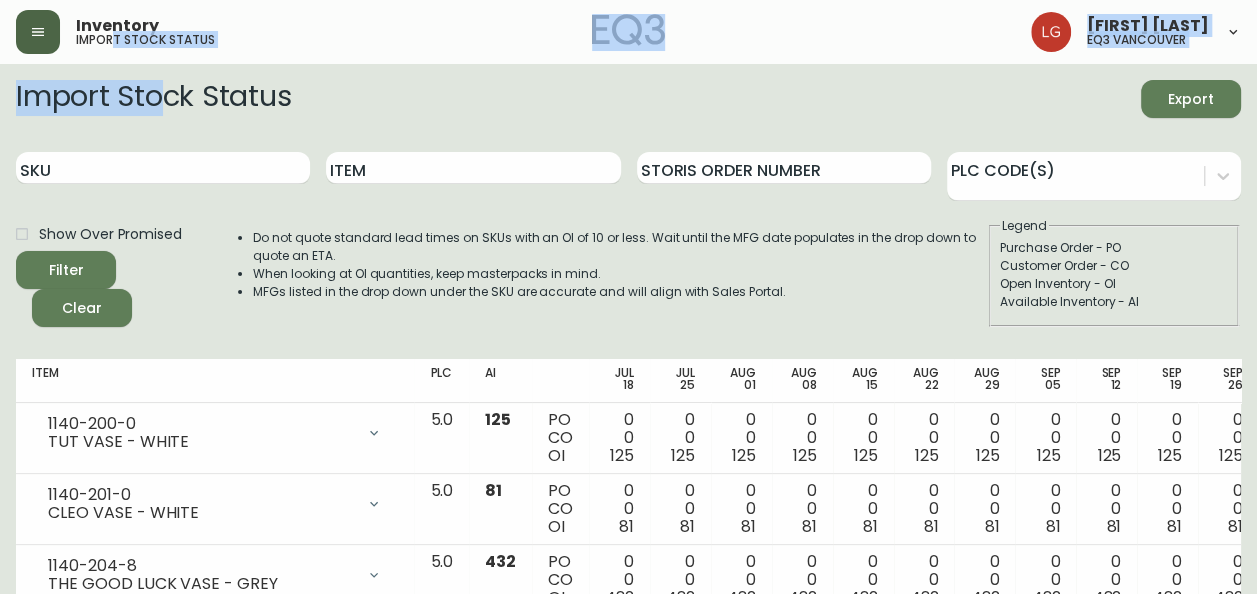 drag, startPoint x: 128, startPoint y: 77, endPoint x: 104, endPoint y: 27, distance: 55.461697 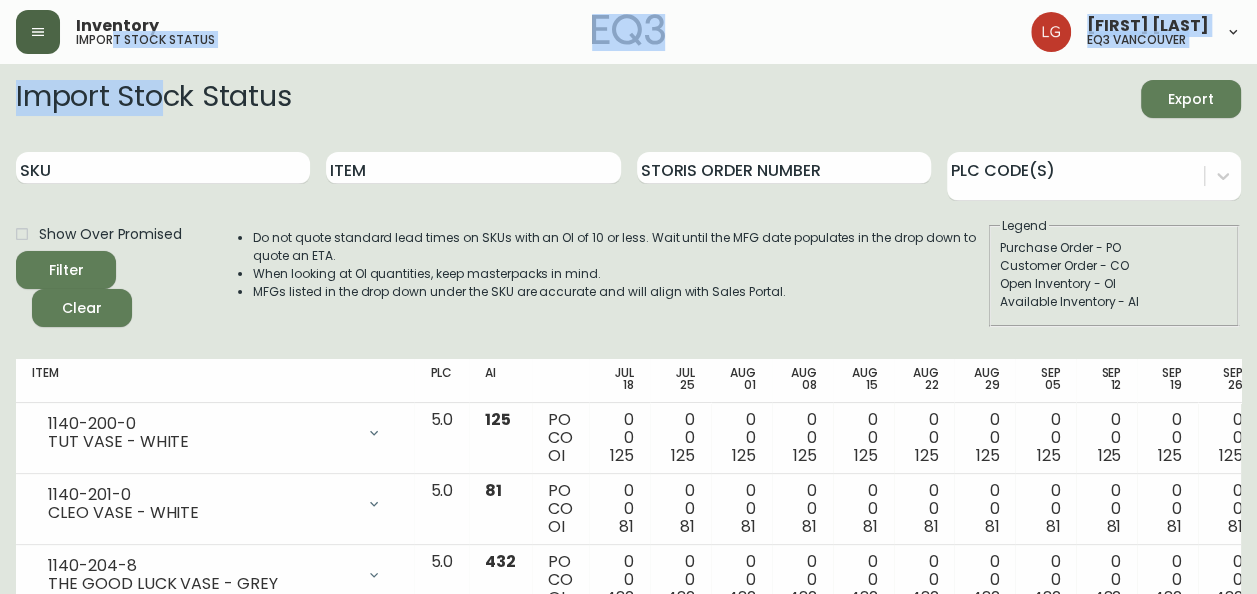 click on "Inventory import stock status [FIRST] [LAST] eq3 vancouver Import Stock Status Export SKU Item Storis Order Number PLC Code(s) Show Over Promised Filter Clear Do not quote standard lead times on SKUs with an OI of 10 or less. Wait until the MFG date populates in the drop down to quote an ETA. When looking at OI quantities, keep masterpacks in mind. MFGs listed in the drop down under the SKU are accurate and will align with Sales Portal. Legend Purchase Order - PO Customer Order - CO Open Inventory - OI Available Inventory - AI Item PLC AI [DATE] [DATE] [DATE] [DATE] [DATE] [DATE] [DATE] [DATE] [DATE] [DATE] [DATE] [DATE] [DATE] [DATE] Future 1140-200-0 TUT VASE - WHITE Opening Balance 125 ( [DATE] ) Available Inventory 125 ( [DATE] ) 5.0 125 PO CO OI 0 0 125 0 0 125 0 0 125 0 0 125 0 0 125 0 0 125 0 0 125 0 0 125 0 0 125 0 0 125 0 0 125 1140-201-0 CLEO VASE - WHITE Opening Balance 81 ( [DATE] ) Available Inventory 81 ( [DATE] ) 5.0 81 PO CO OI 0 0 81 0 0 81 0 0 81 0 0" at bounding box center (628, 1998) 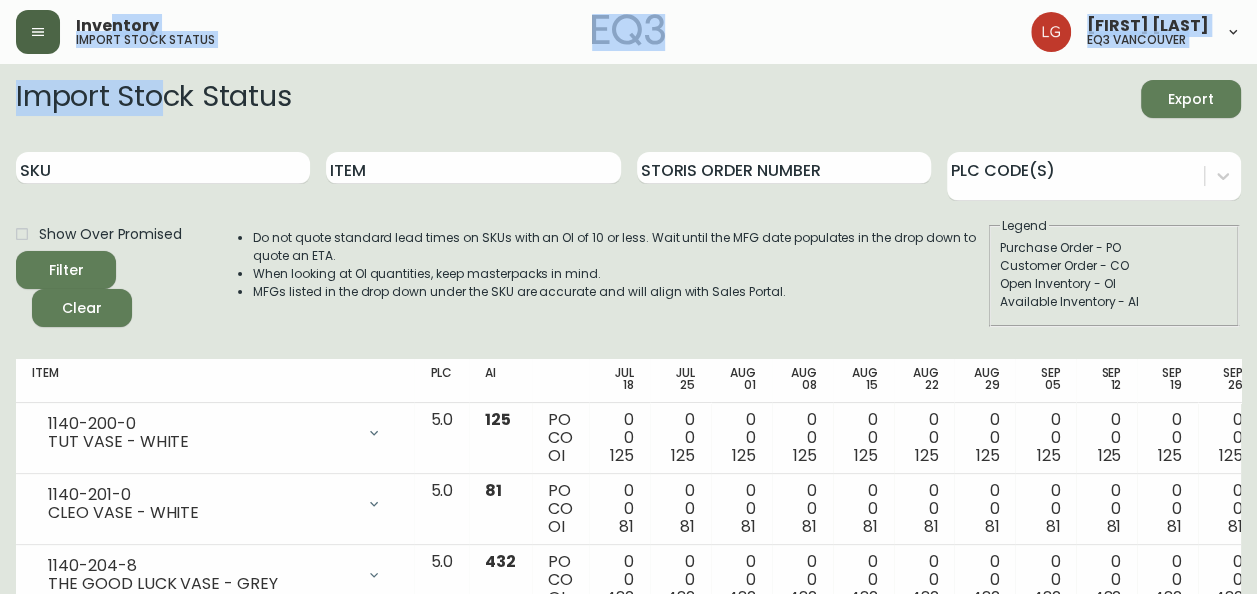 click at bounding box center [38, 32] 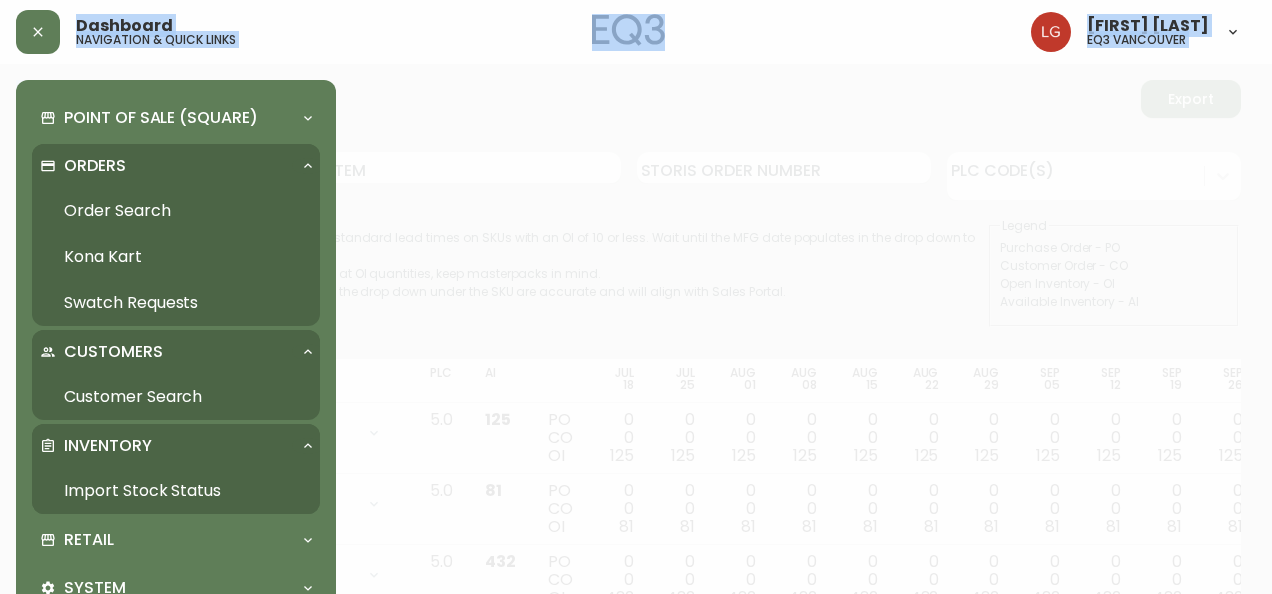 drag, startPoint x: 94, startPoint y: 350, endPoint x: 146, endPoint y: 400, distance: 72.138756 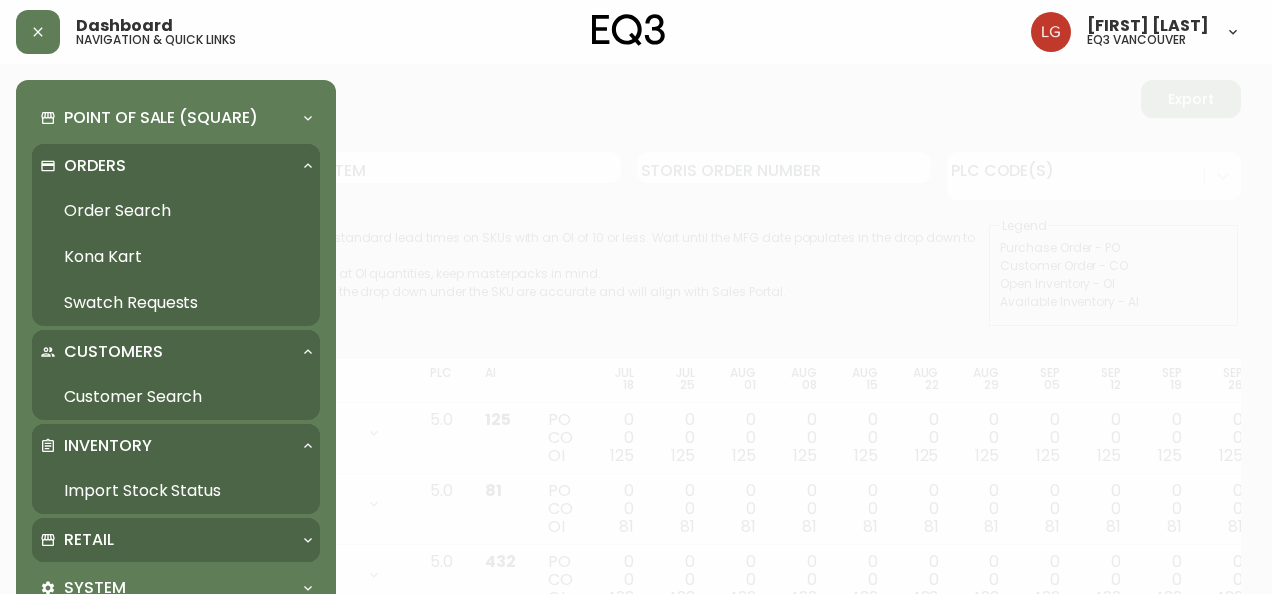 drag, startPoint x: 201, startPoint y: 420, endPoint x: 147, endPoint y: 549, distance: 139.84634 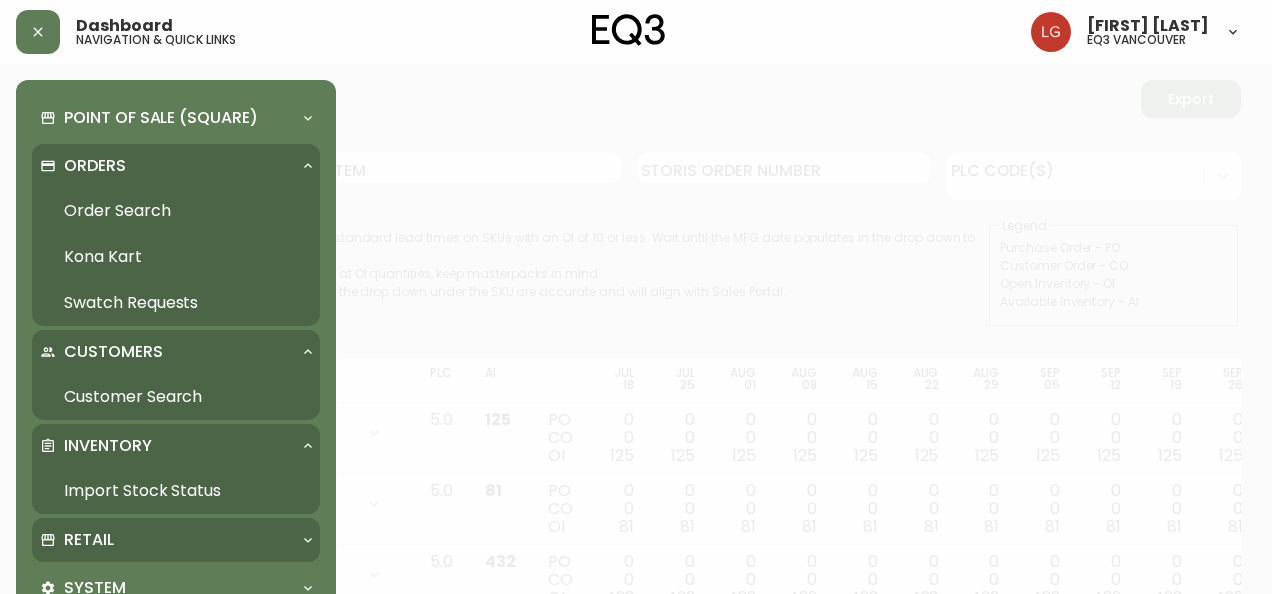 click on "Point of Sale (Square) Payments Virtual Terminal Transactions Search Terminals Reporting Orders Order Search Kona Kart Swatch Requests Customers Customer Search Inventory Import Stock Status Retail Price Tags Locations Regions Trade Members System Shipping Partners Rates Lead Time Management Report Bug Sign Out" at bounding box center (176, 407) 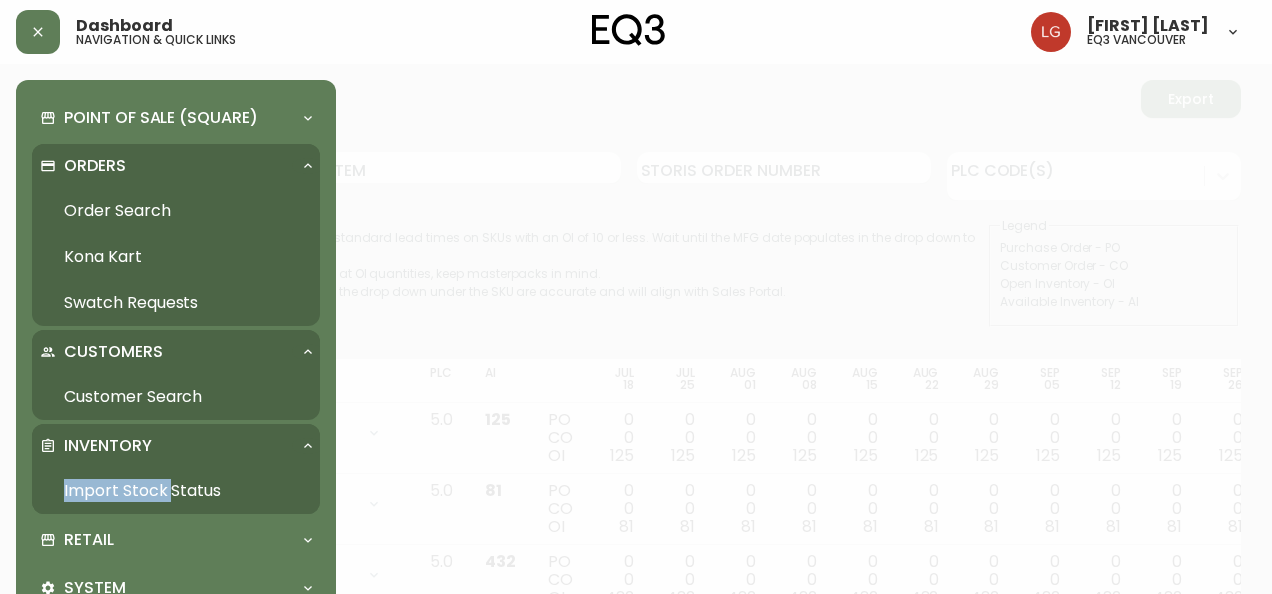 drag, startPoint x: 147, startPoint y: 549, endPoint x: 157, endPoint y: 498, distance: 51.971146 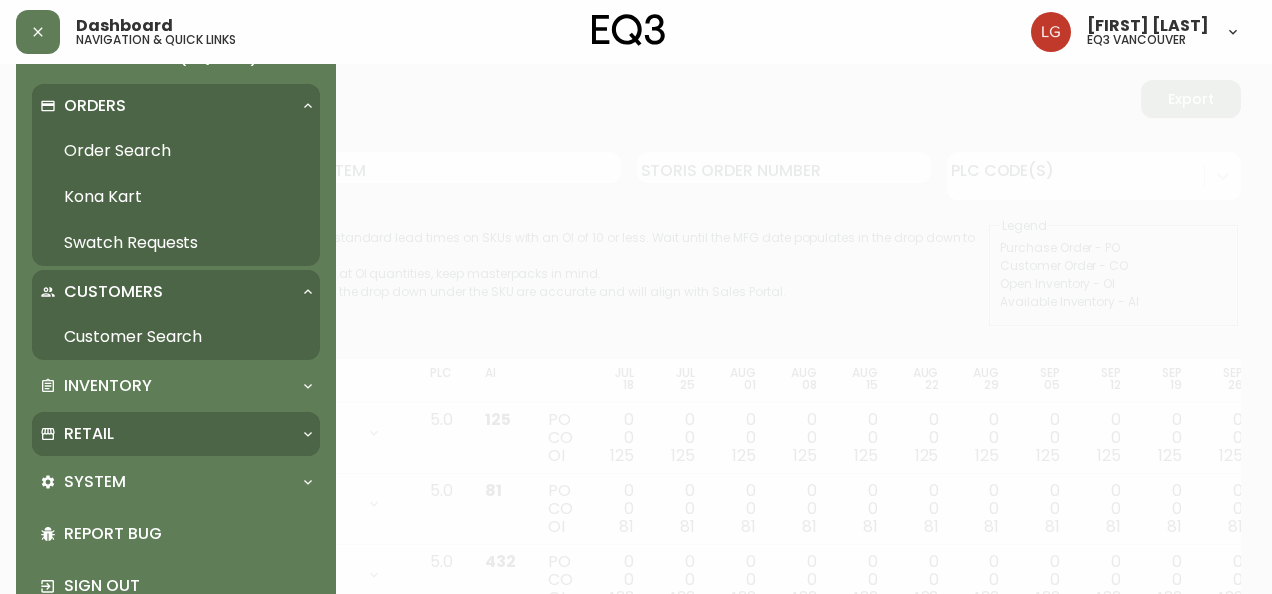 click on "Point of Sale (Square) Payments Virtual Terminal Transactions Search Terminals Reporting Orders Order Search Kona Kart Swatch Requests Customers Customer Search Inventory Import Stock Status Retail Price Tags Locations Regions Trade Members System Shipping Partners Rates Lead Time Management Report Bug Sign Out" at bounding box center [176, 324] 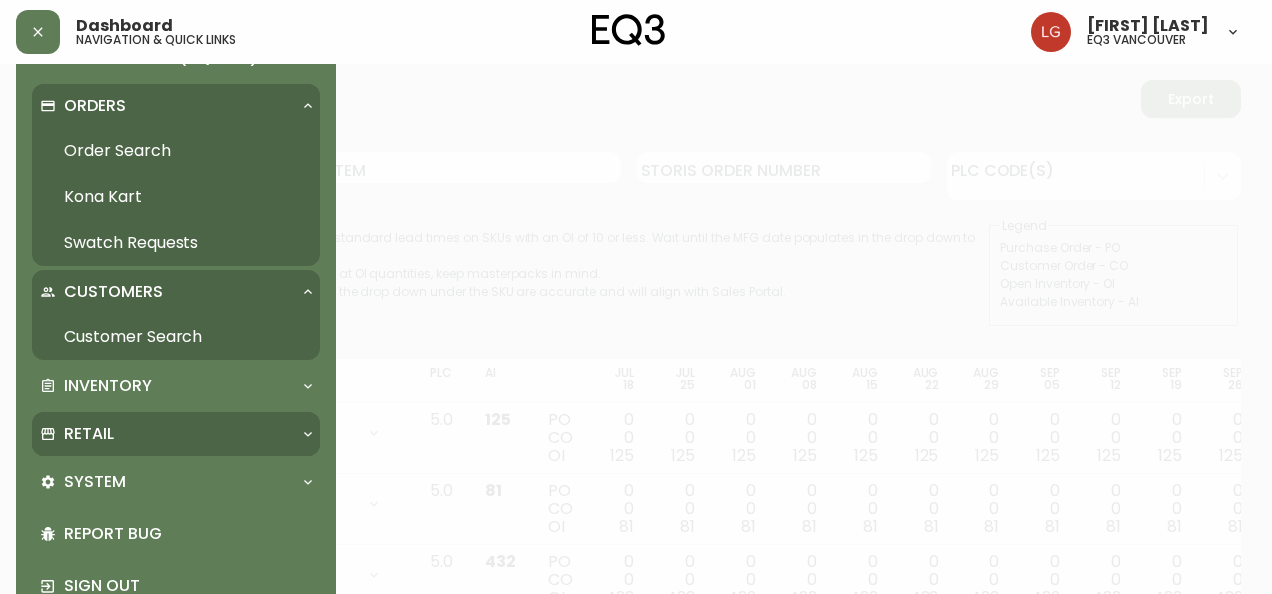 drag, startPoint x: 160, startPoint y: 424, endPoint x: 108, endPoint y: 381, distance: 67.47592 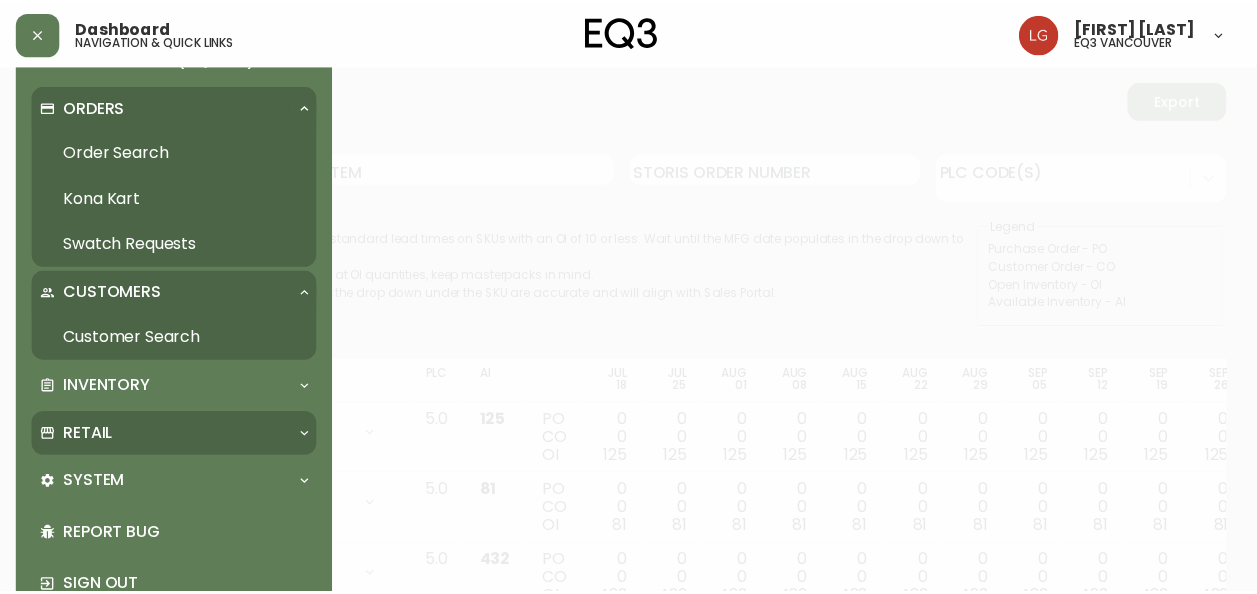 scroll, scrollTop: 110, scrollLeft: 0, axis: vertical 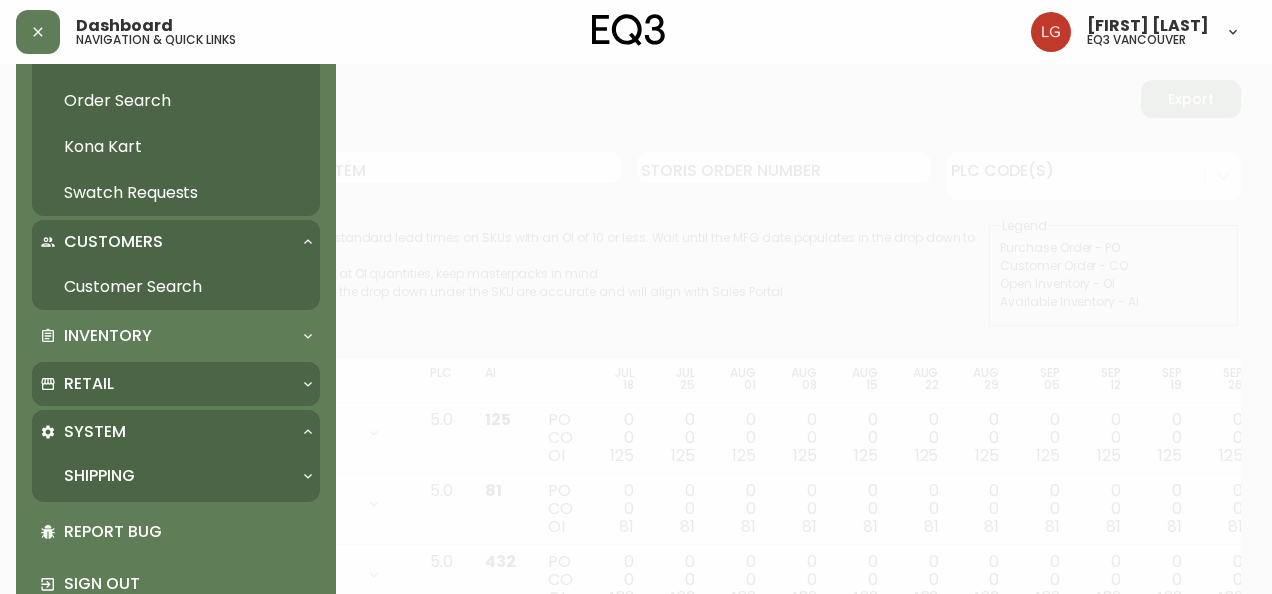 click on "Retail" at bounding box center [89, 384] 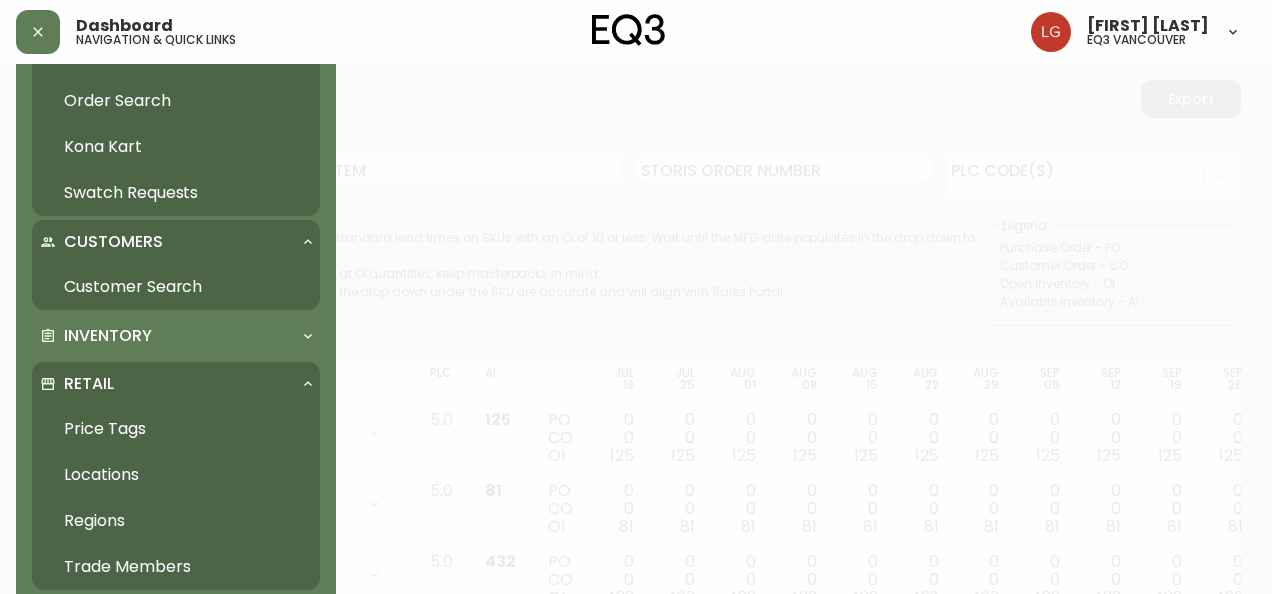 click on "Trade Members" at bounding box center (176, 567) 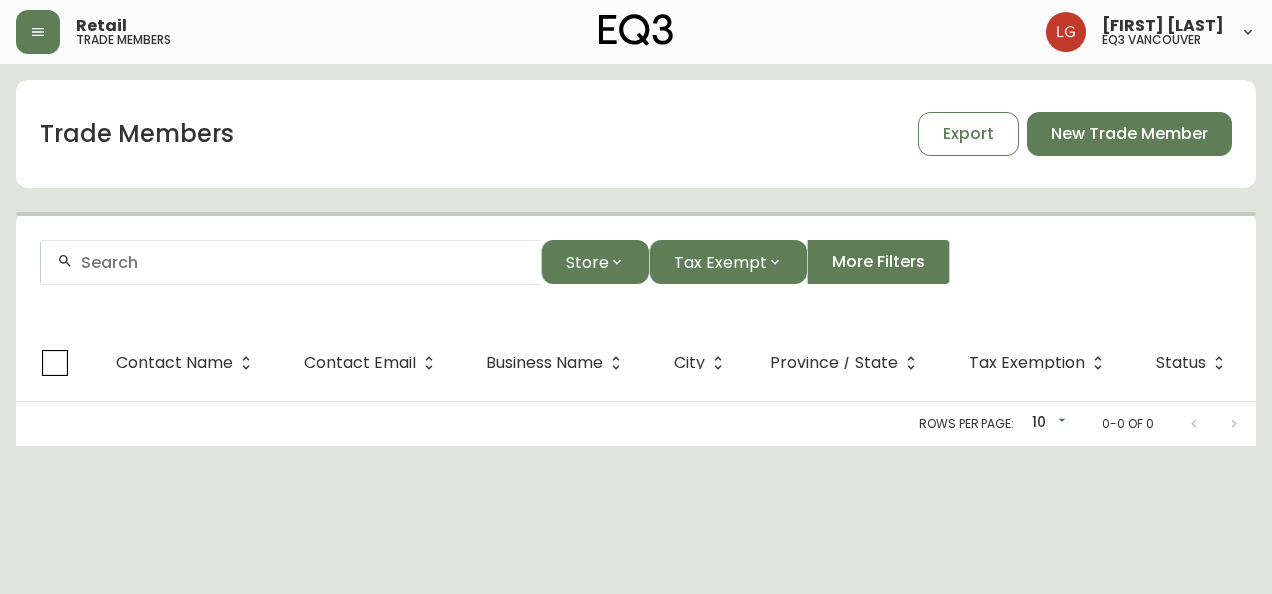 click at bounding box center (303, 262) 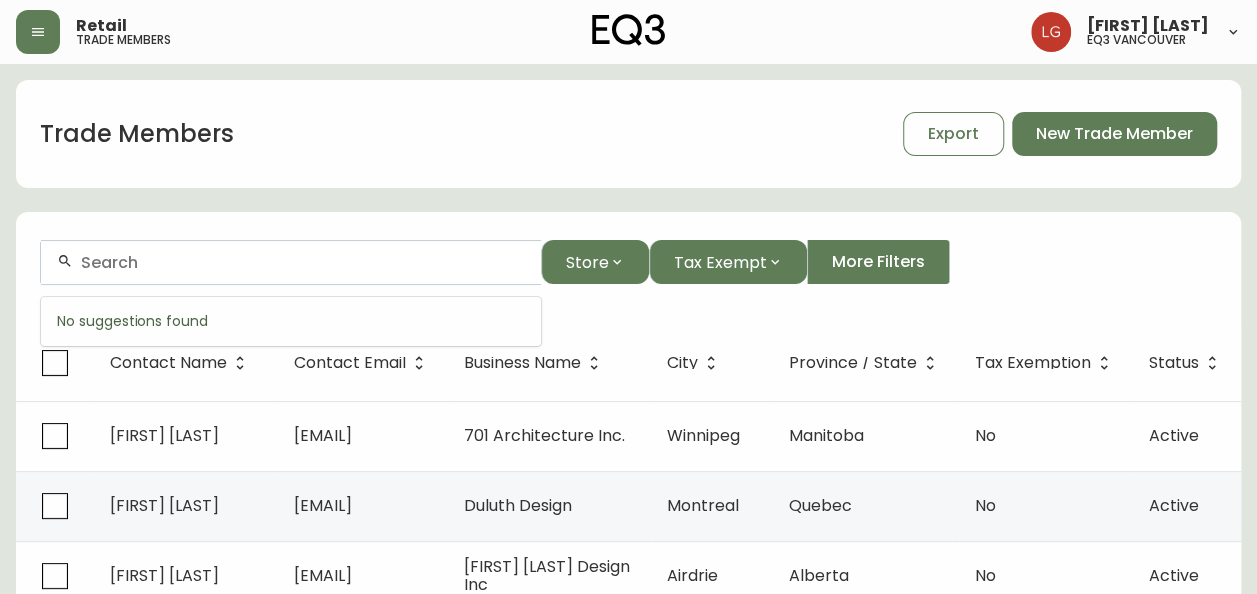 paste on "[EMAIL]" 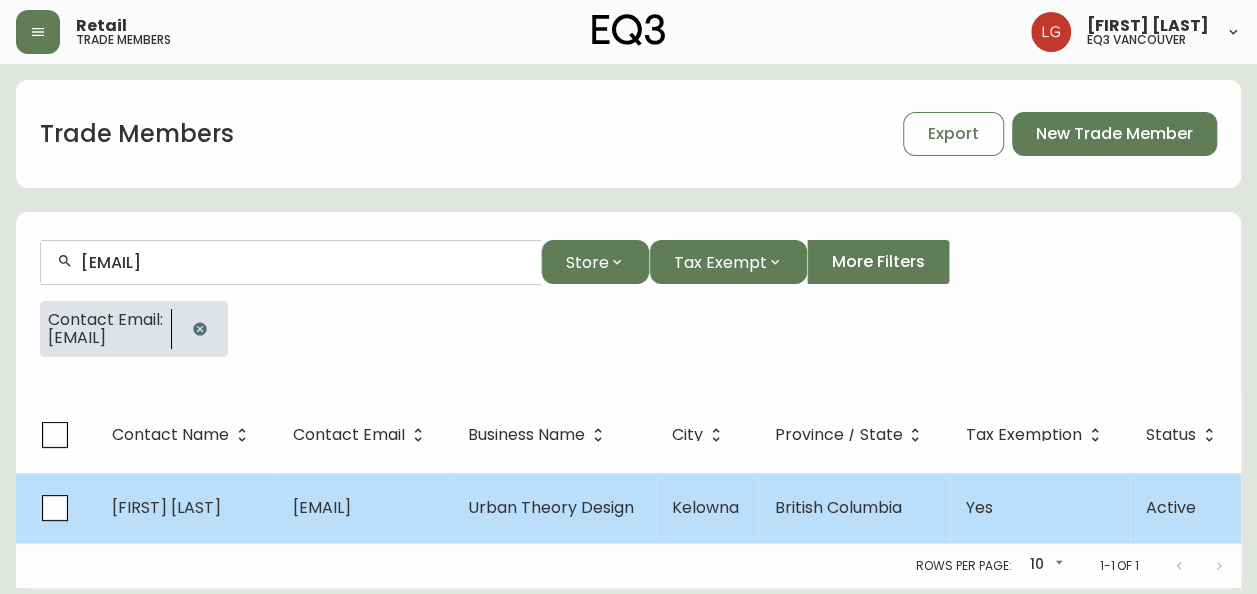 type on "[EMAIL]" 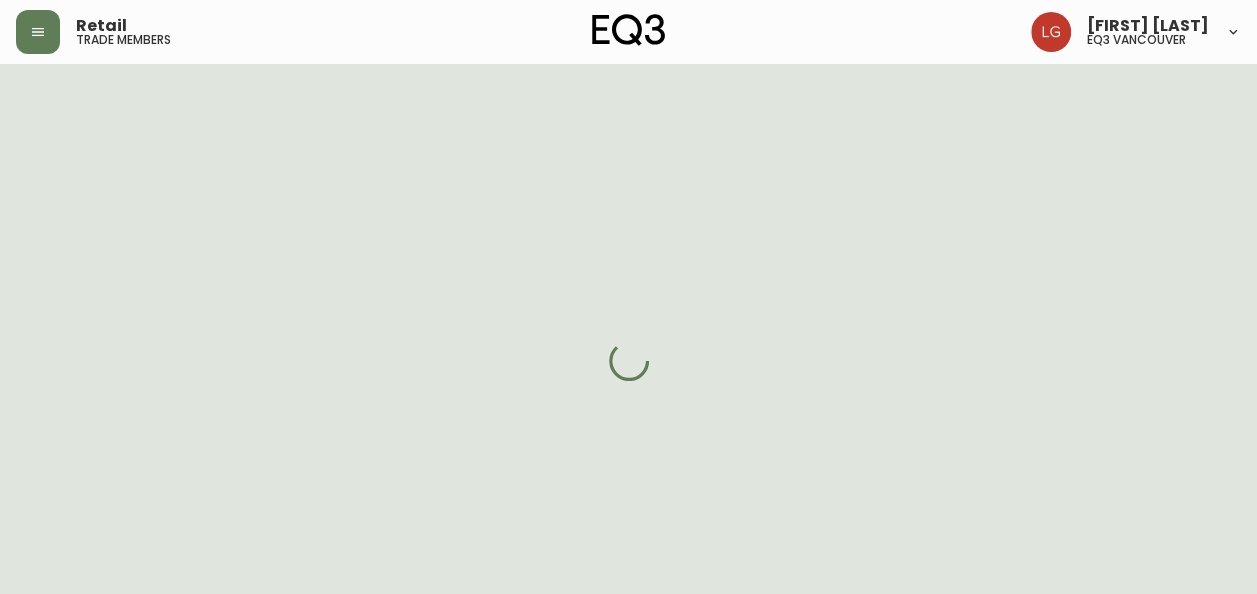 select on "BC" 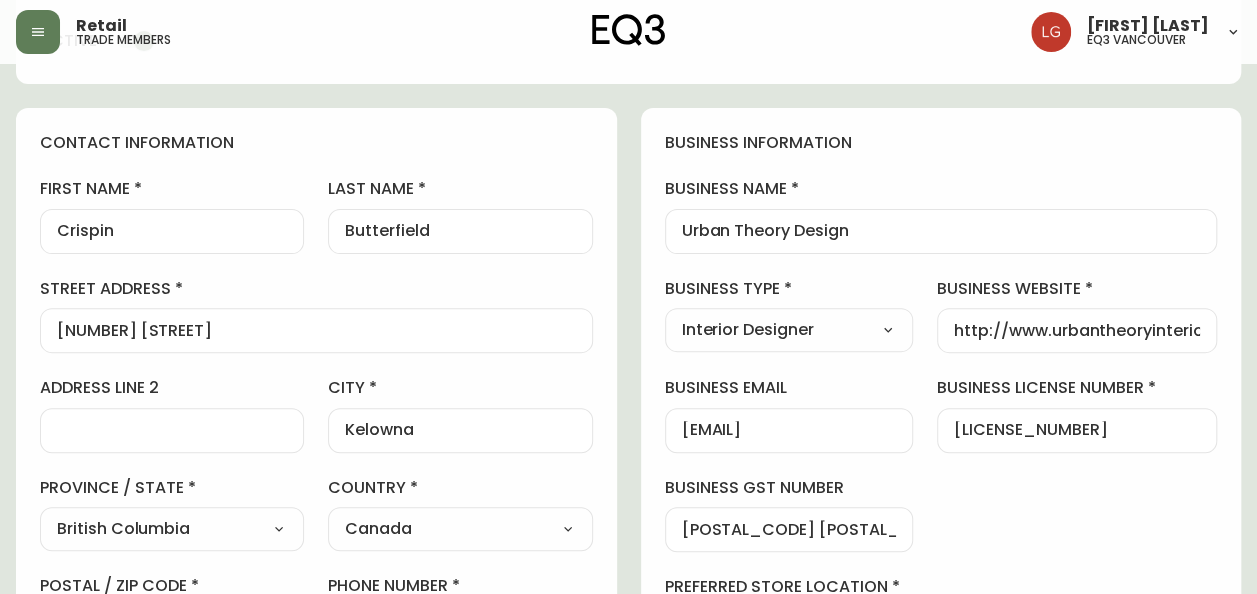 scroll, scrollTop: 200, scrollLeft: 0, axis: vertical 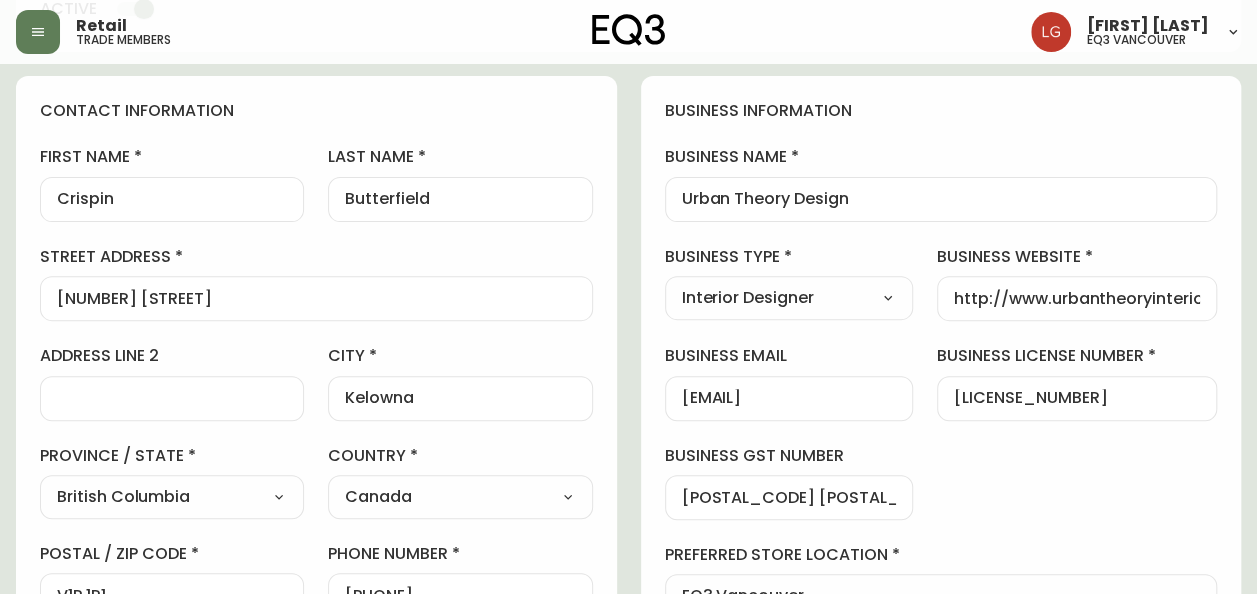 drag, startPoint x: 876, startPoint y: 211, endPoint x: 671, endPoint y: 189, distance: 206.17711 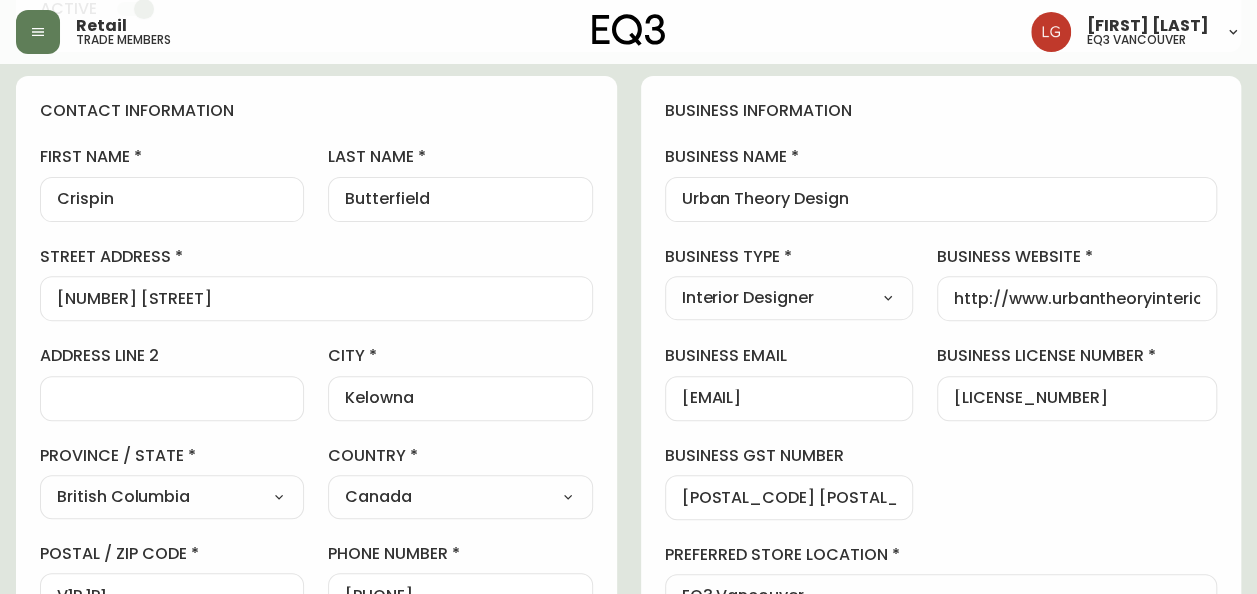 click on "Urban Theory Design" at bounding box center [941, 199] 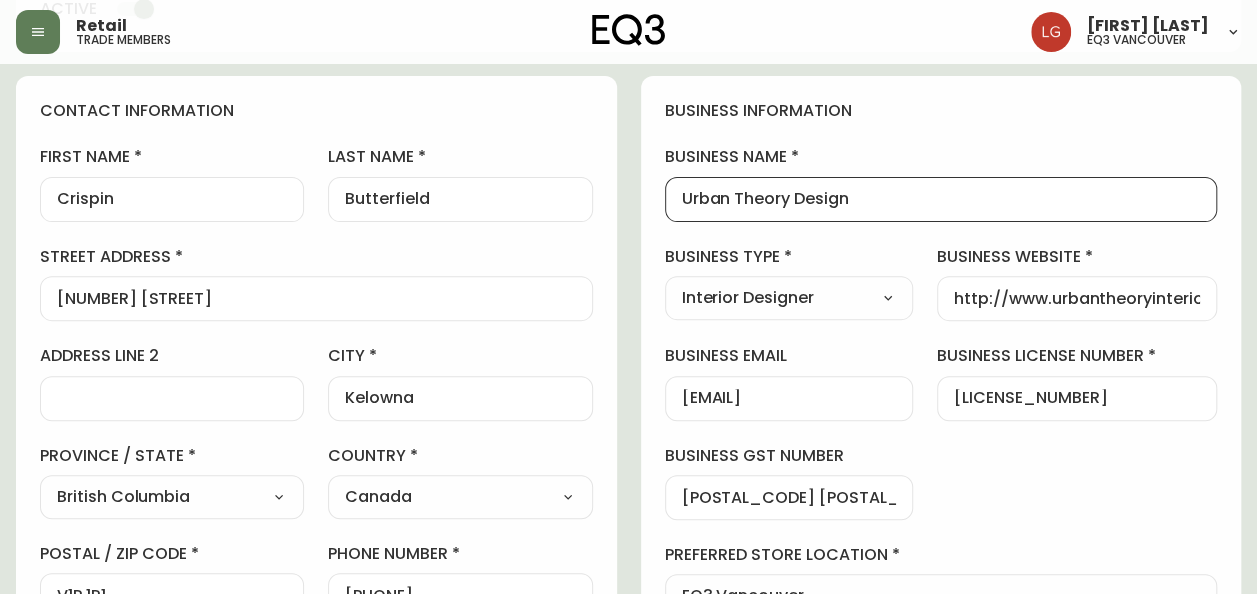 scroll, scrollTop: 0, scrollLeft: 0, axis: both 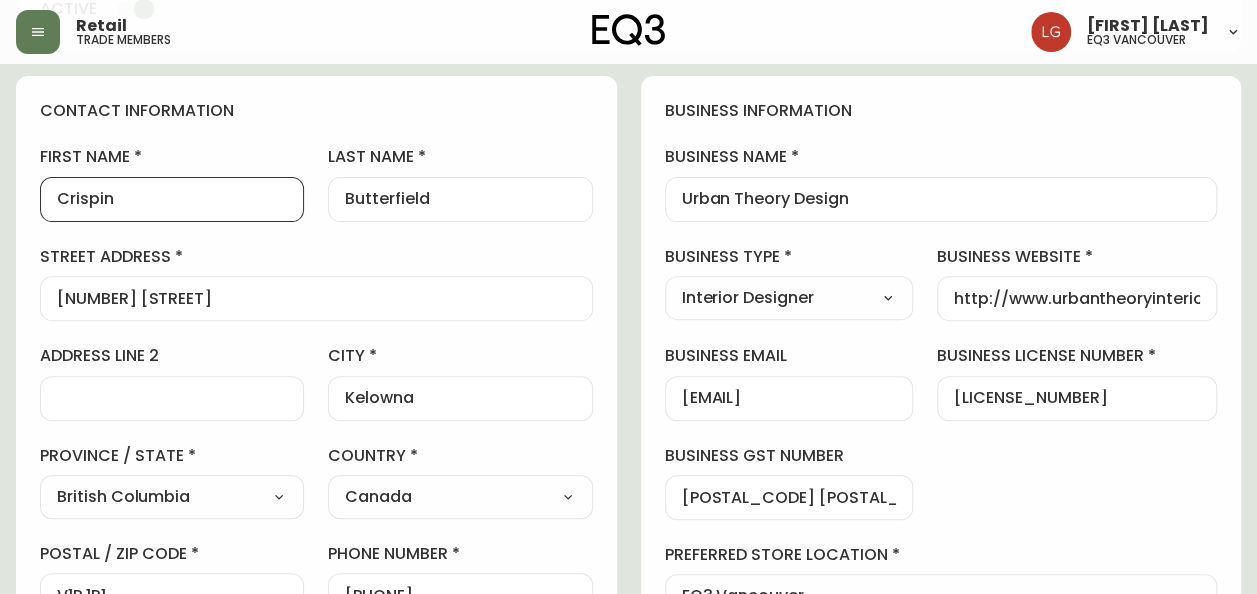 drag, startPoint x: 162, startPoint y: 197, endPoint x: 113, endPoint y: 170, distance: 55.946404 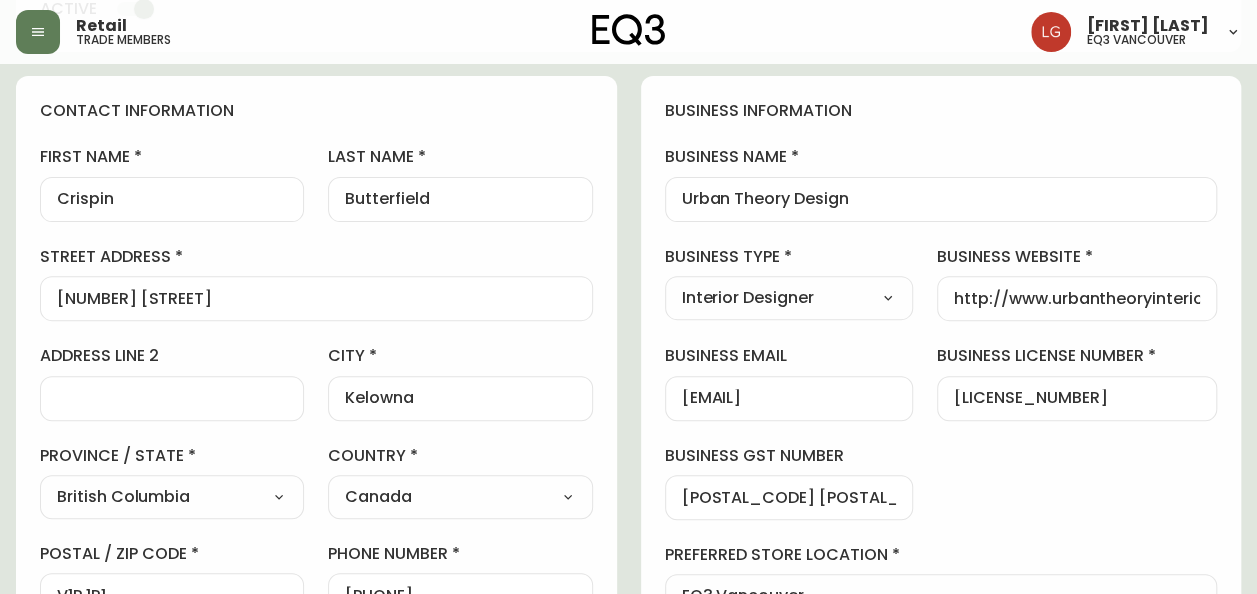 scroll, scrollTop: 0, scrollLeft: 0, axis: both 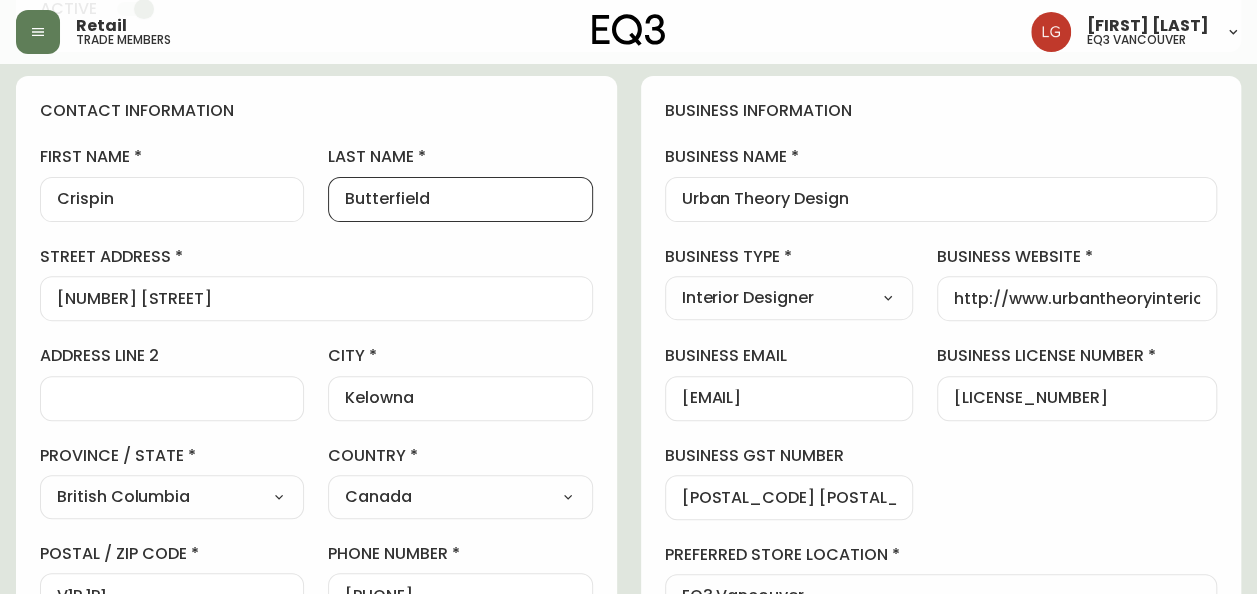 click on "Butterfield" at bounding box center (460, 199) 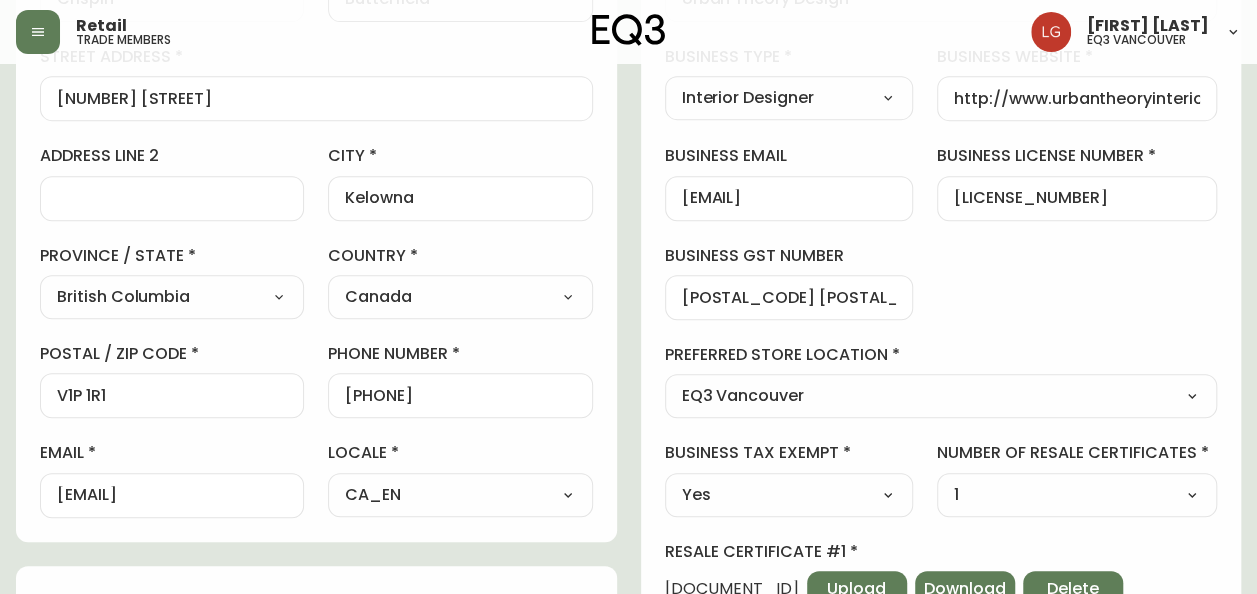 scroll, scrollTop: 300, scrollLeft: 0, axis: vertical 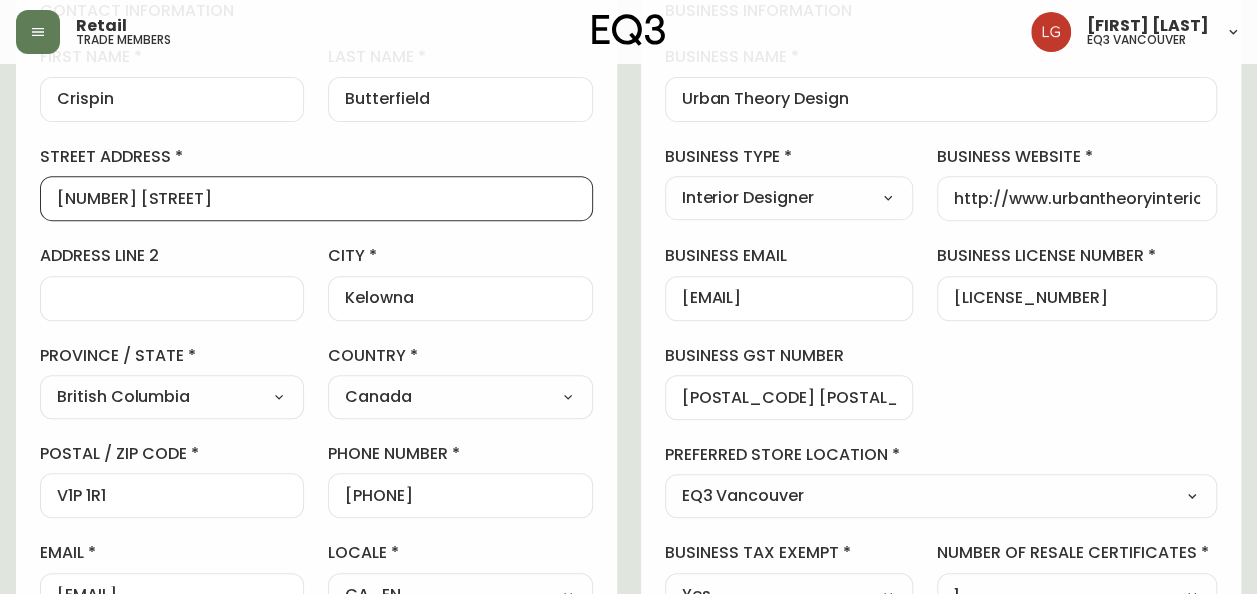 drag, startPoint x: 226, startPoint y: 199, endPoint x: -4, endPoint y: 223, distance: 231.24878 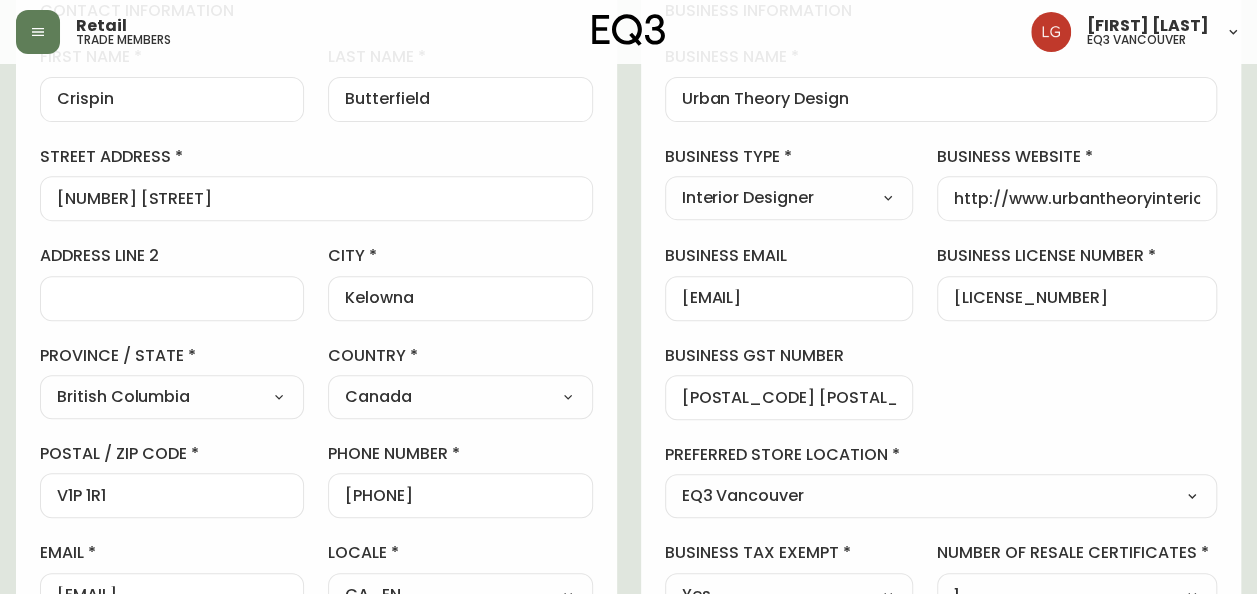 scroll, scrollTop: 0, scrollLeft: 0, axis: both 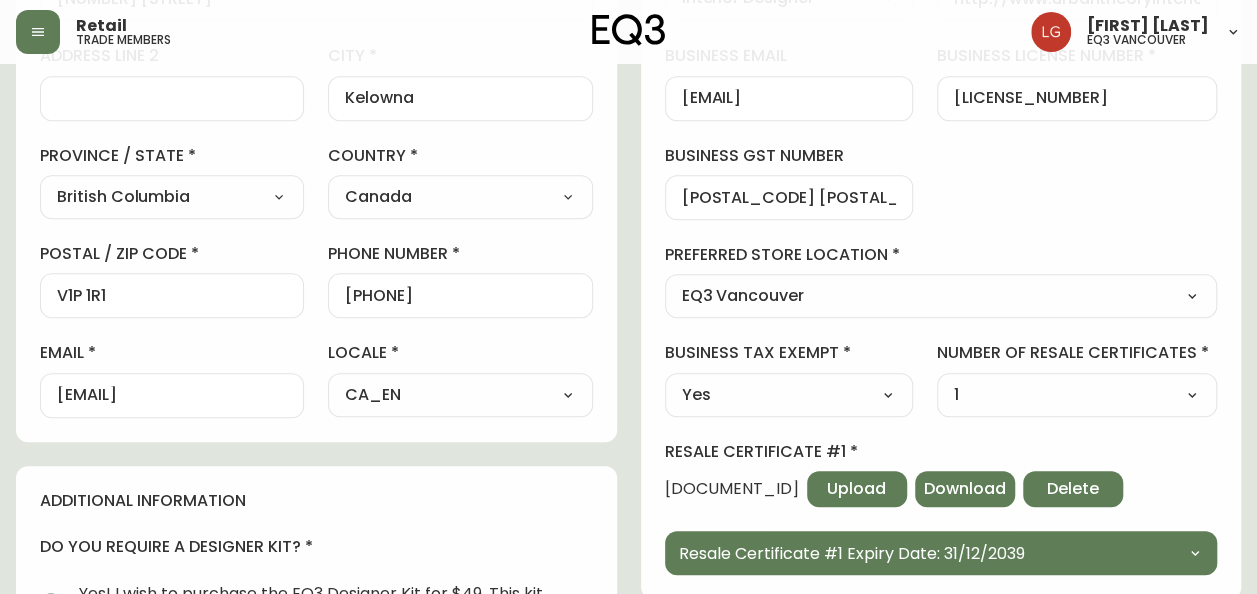 drag, startPoint x: 116, startPoint y: 304, endPoint x: -4, endPoint y: 304, distance: 120 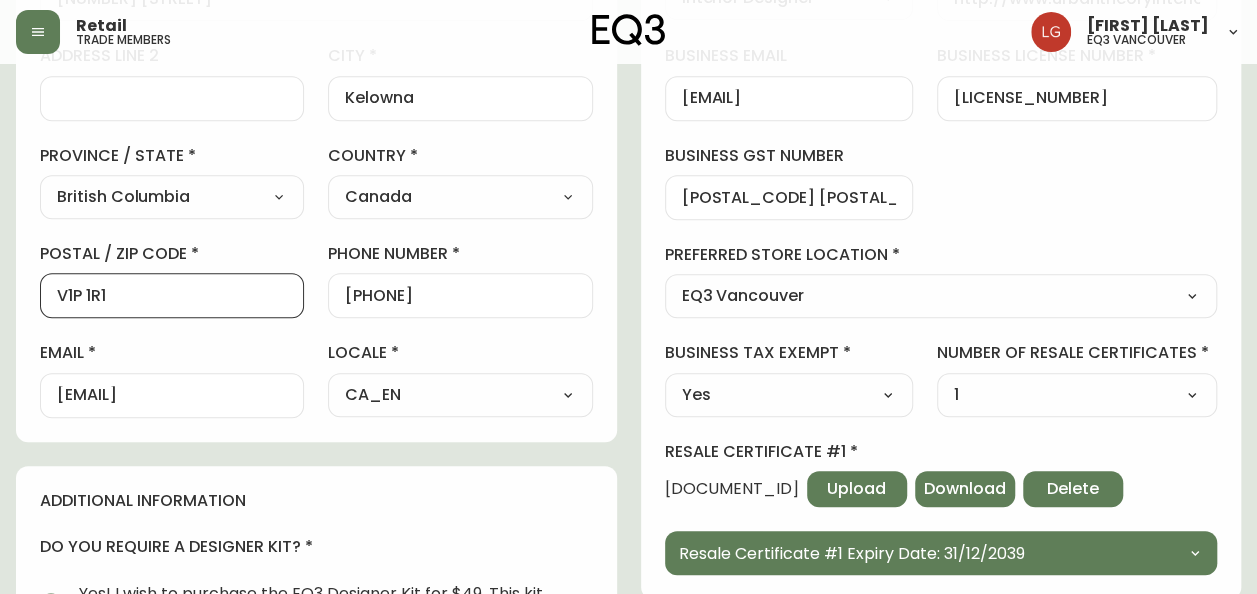 scroll, scrollTop: 0, scrollLeft: 0, axis: both 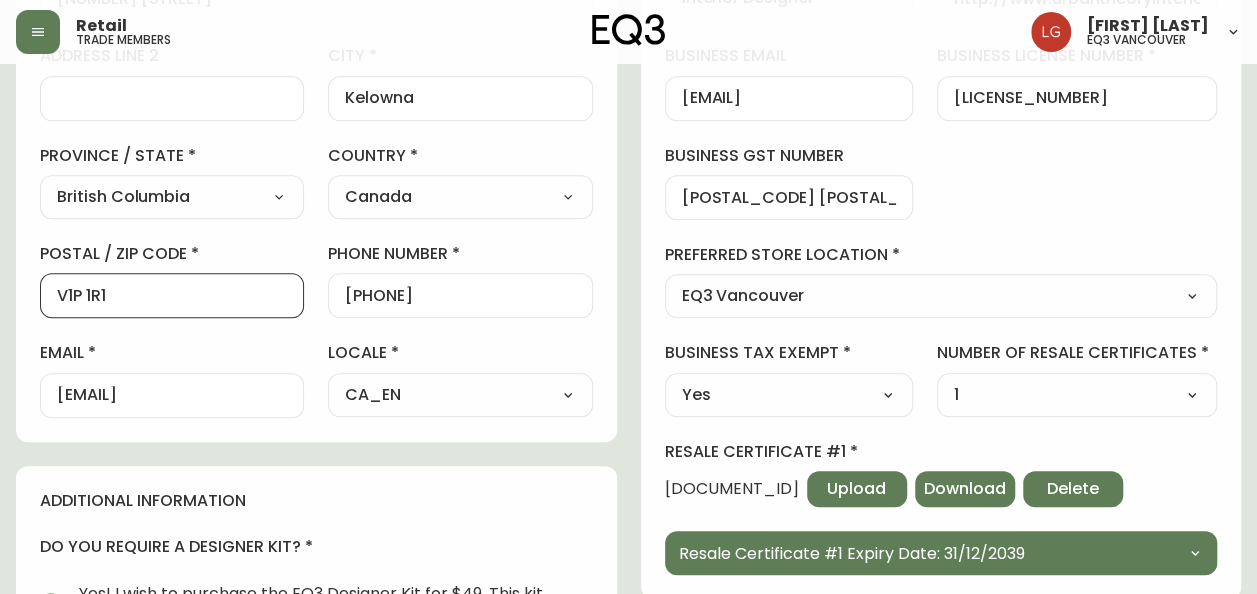 click on "[EMAIL]" at bounding box center (172, 395) 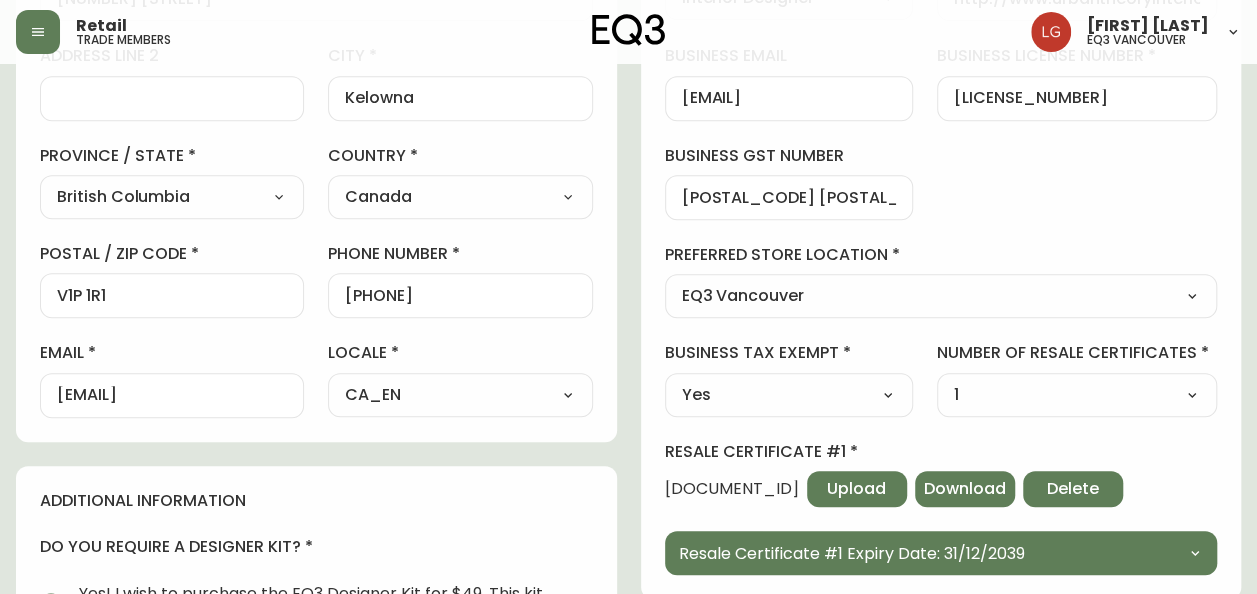 drag, startPoint x: 56, startPoint y: 390, endPoint x: 80, endPoint y: 400, distance: 26 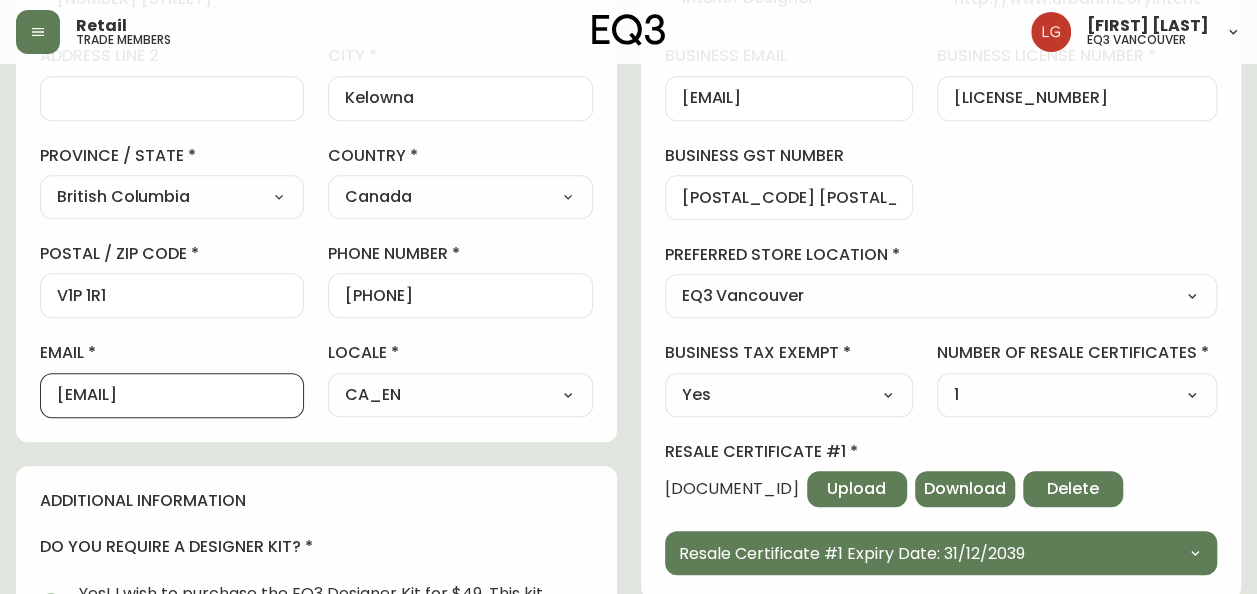 scroll, scrollTop: 0, scrollLeft: 34, axis: horizontal 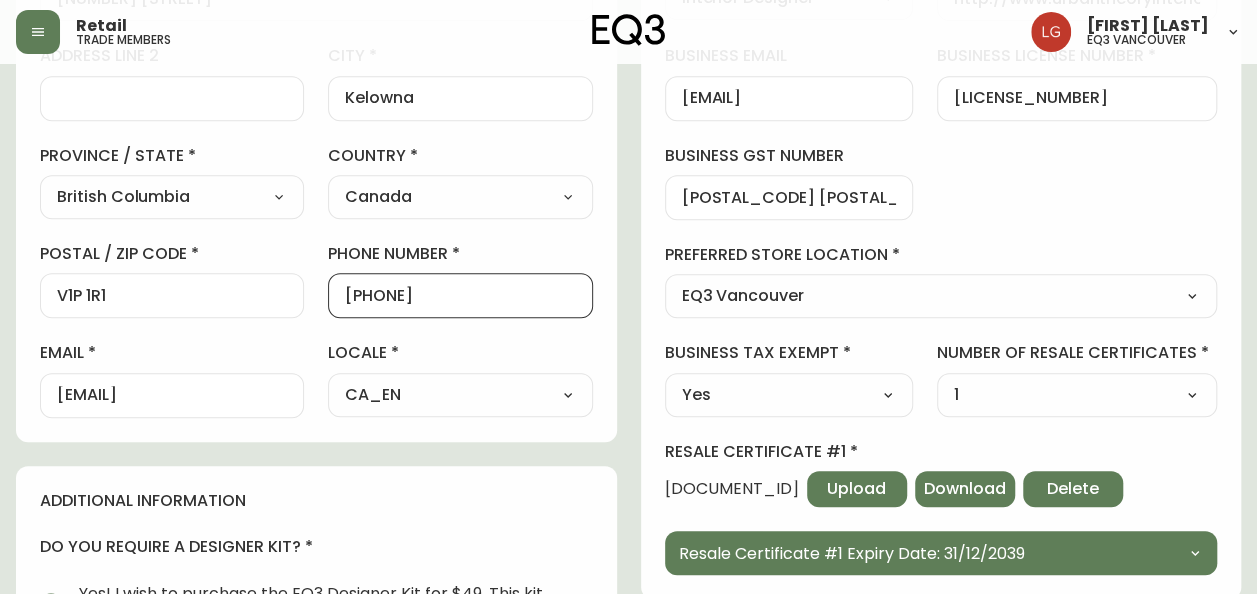 drag, startPoint x: 470, startPoint y: 299, endPoint x: 362, endPoint y: 280, distance: 109.65856 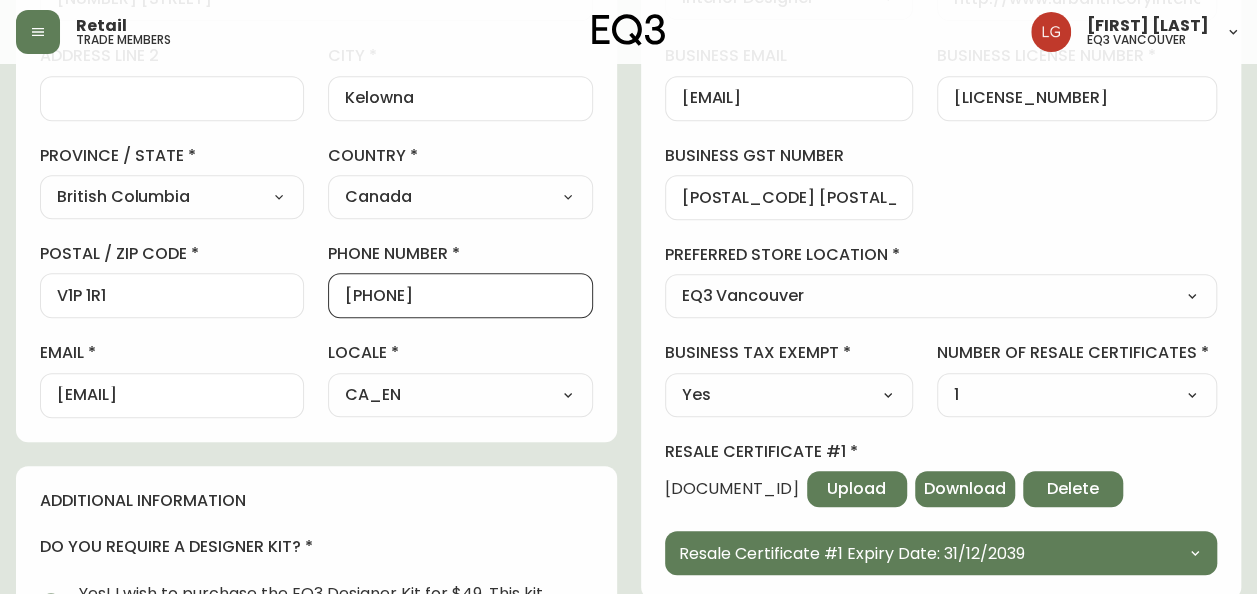 click on "[PHONE]" at bounding box center [460, 295] 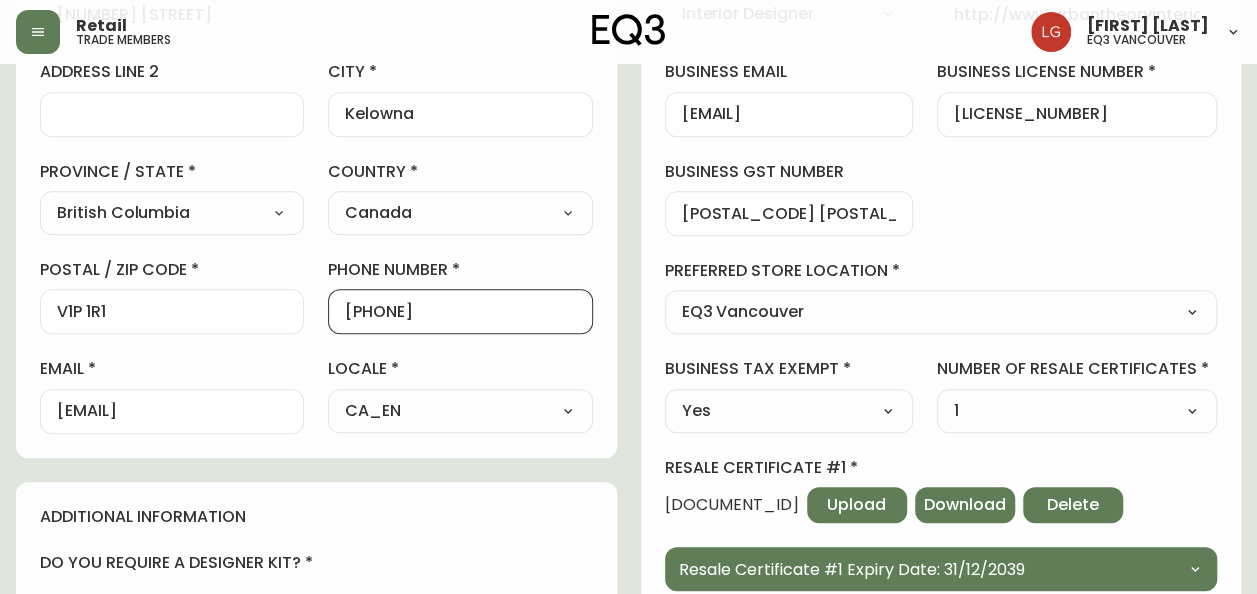 scroll, scrollTop: 300, scrollLeft: 0, axis: vertical 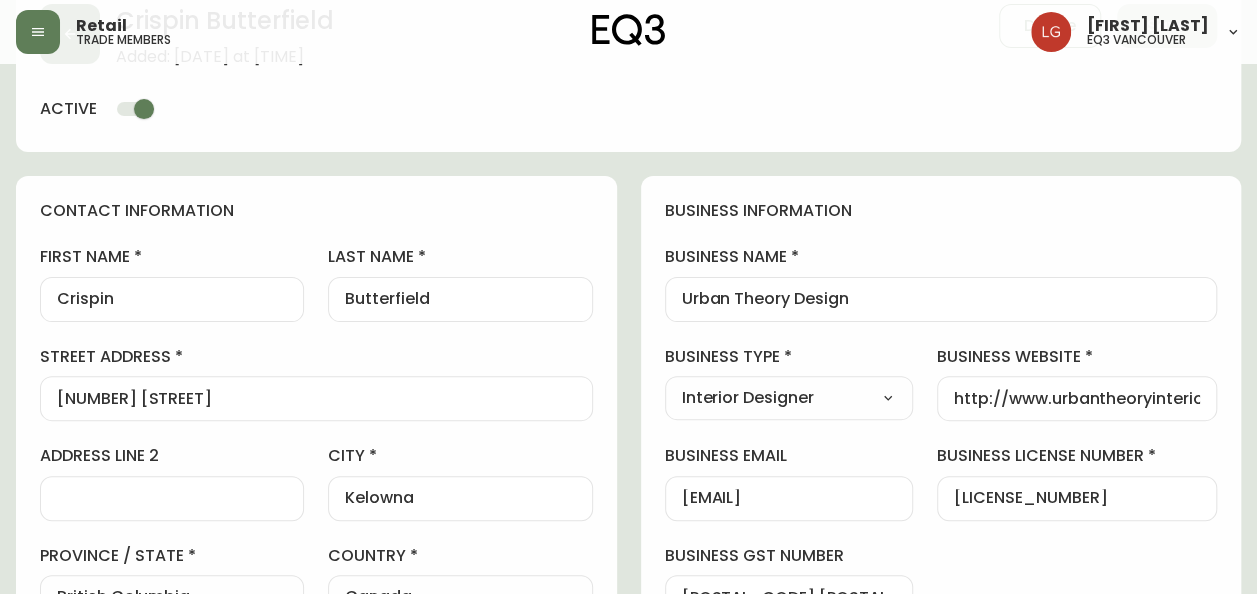 drag, startPoint x: 867, startPoint y: 285, endPoint x: 874, endPoint y: 304, distance: 20.248457 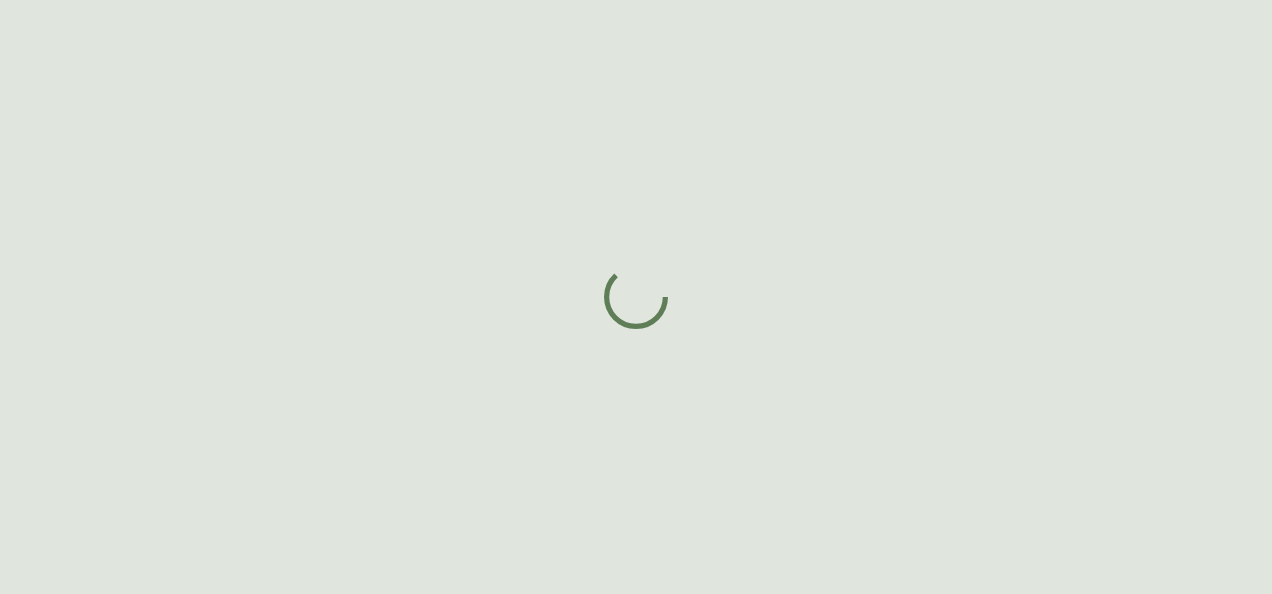 scroll, scrollTop: 0, scrollLeft: 0, axis: both 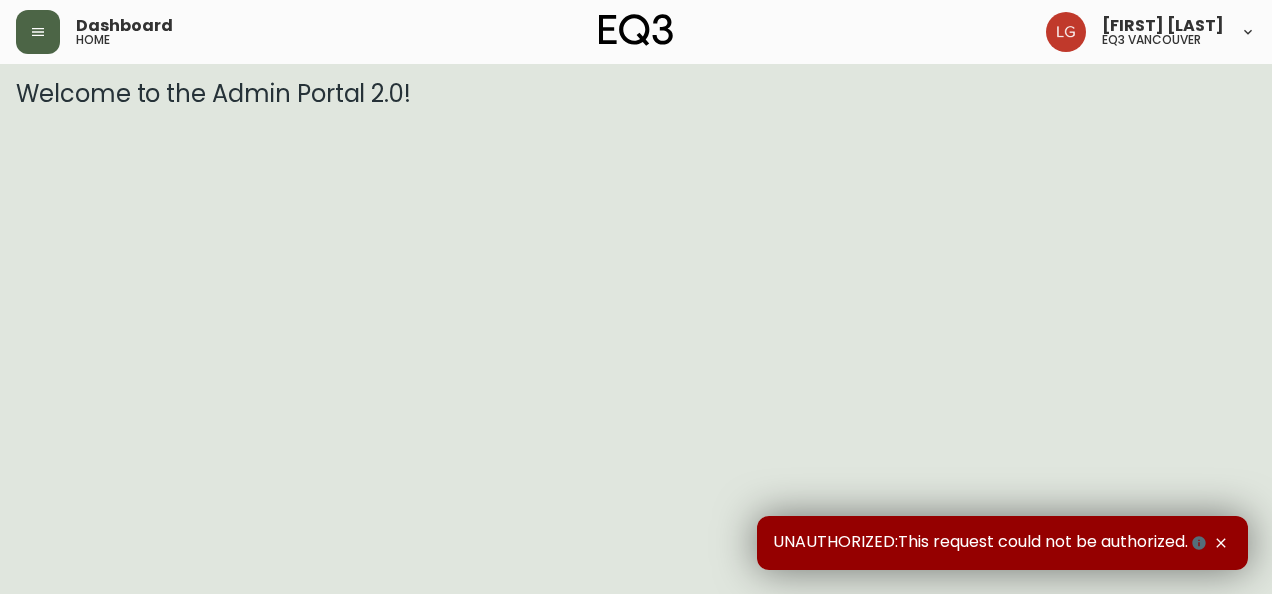 click at bounding box center [38, 32] 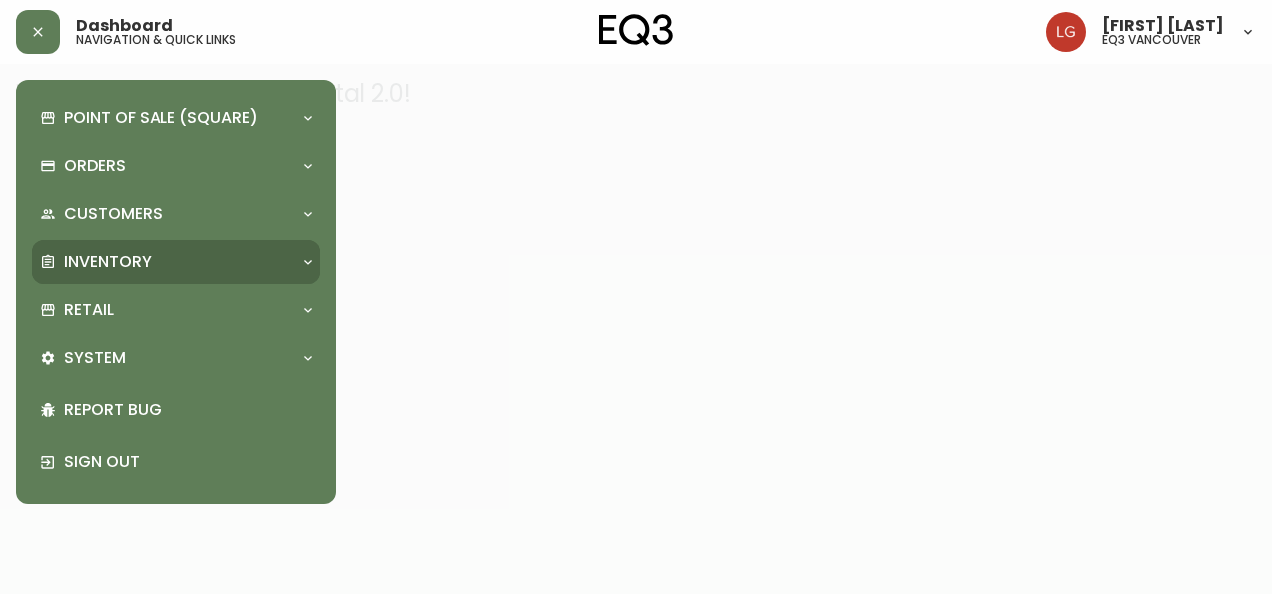 click on "Inventory" at bounding box center [108, 262] 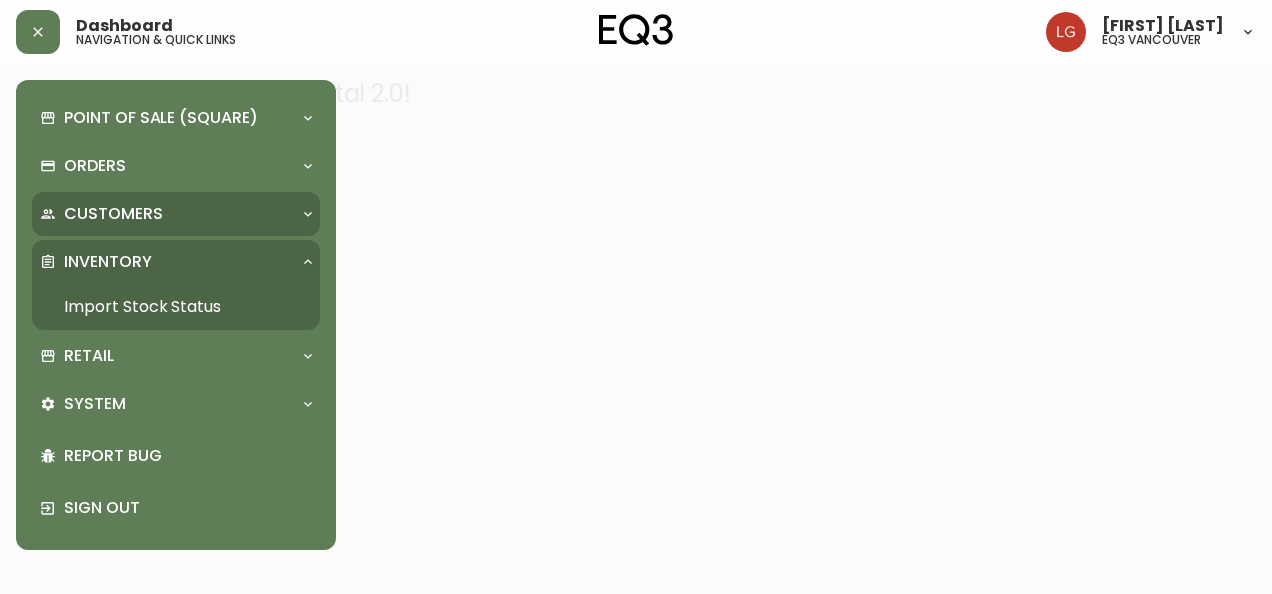click on "Customers" at bounding box center (113, 214) 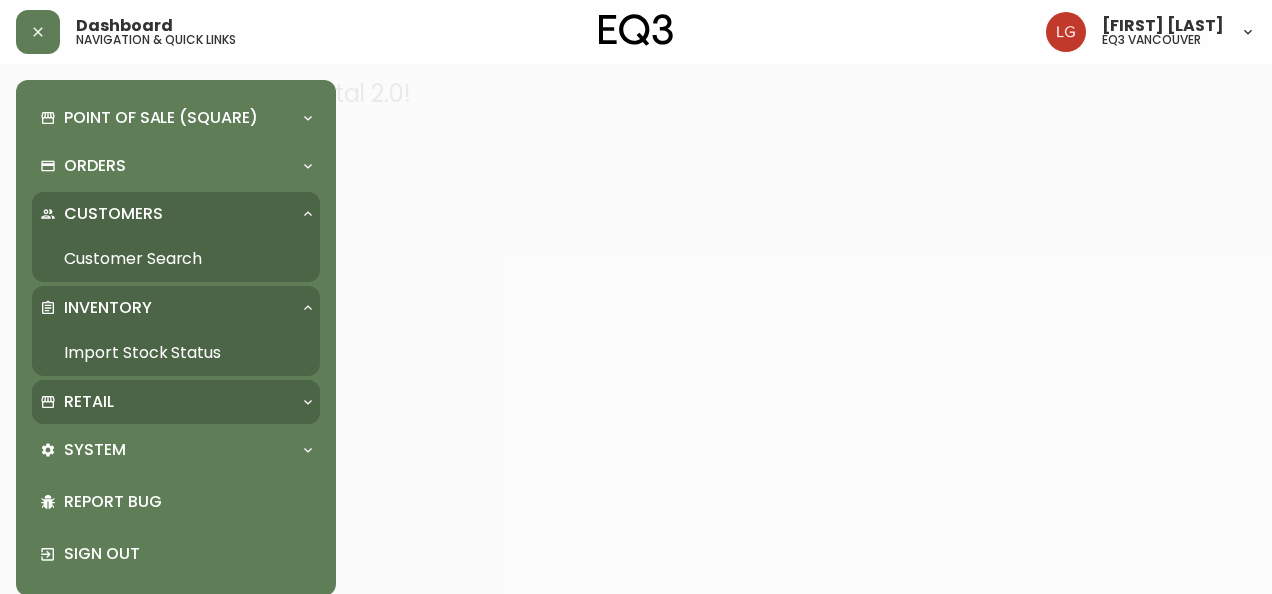 click on "Retail" at bounding box center (89, 402) 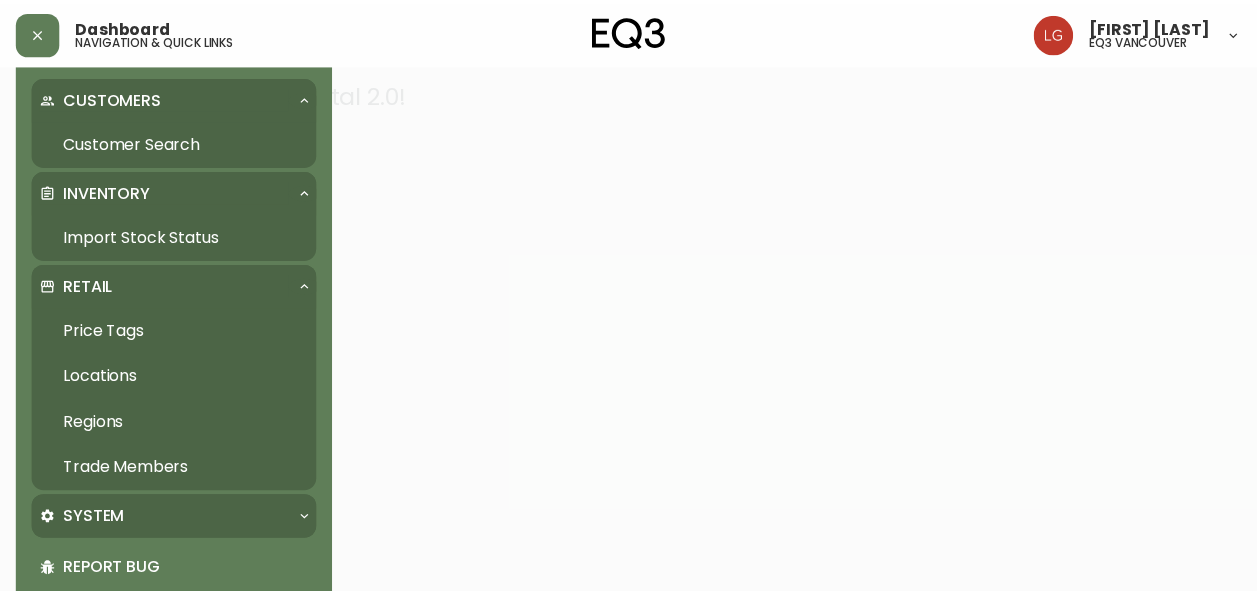scroll, scrollTop: 200, scrollLeft: 0, axis: vertical 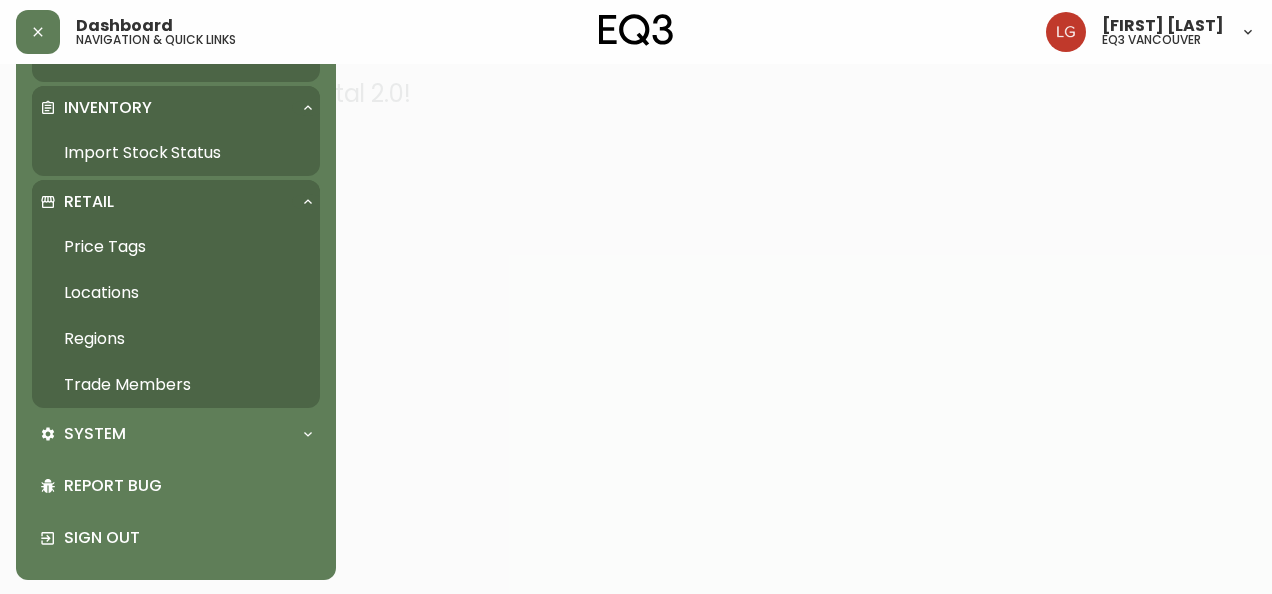 click on "Trade Members" at bounding box center [176, 385] 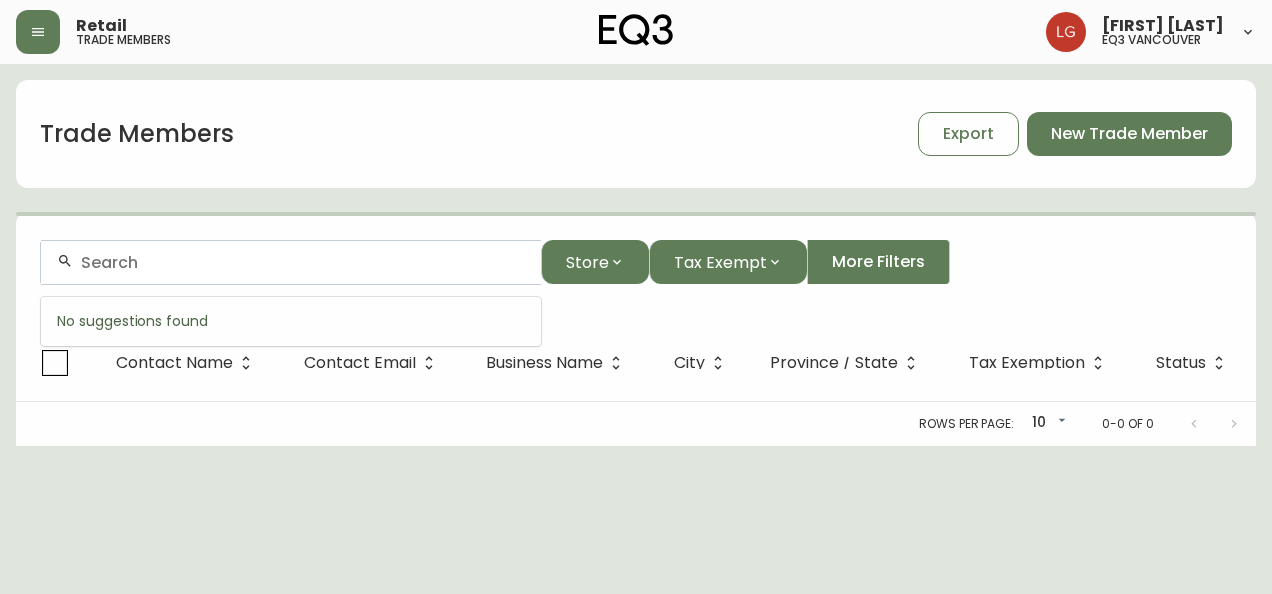 click at bounding box center [303, 262] 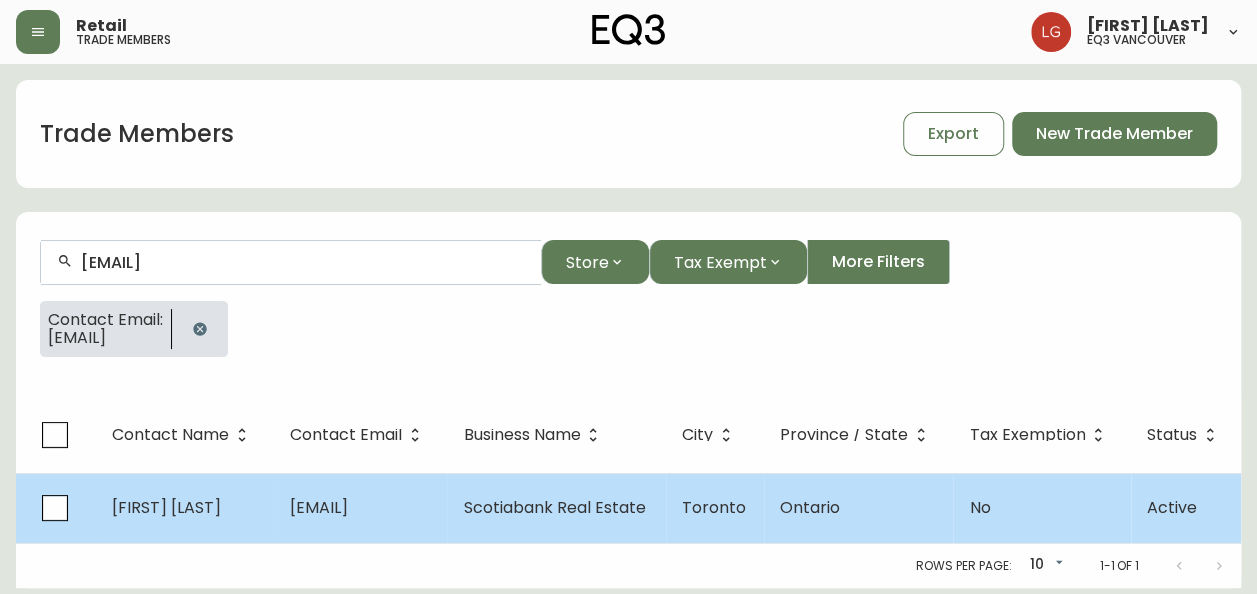 type on "neepa.shah@scotiabank.com" 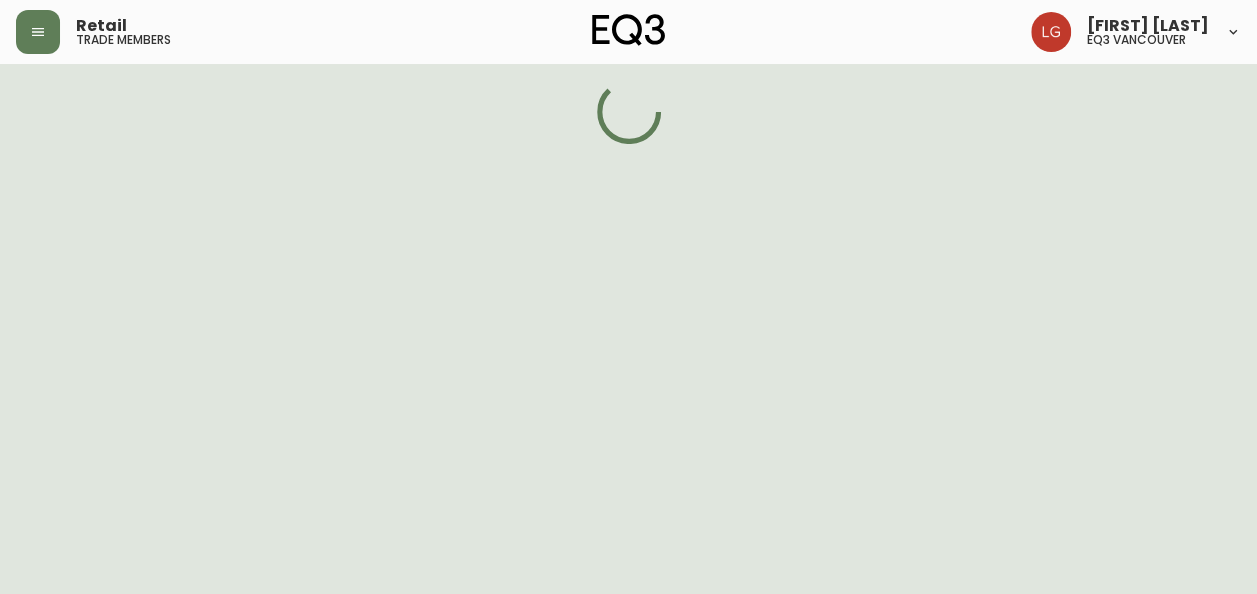 select on "ON" 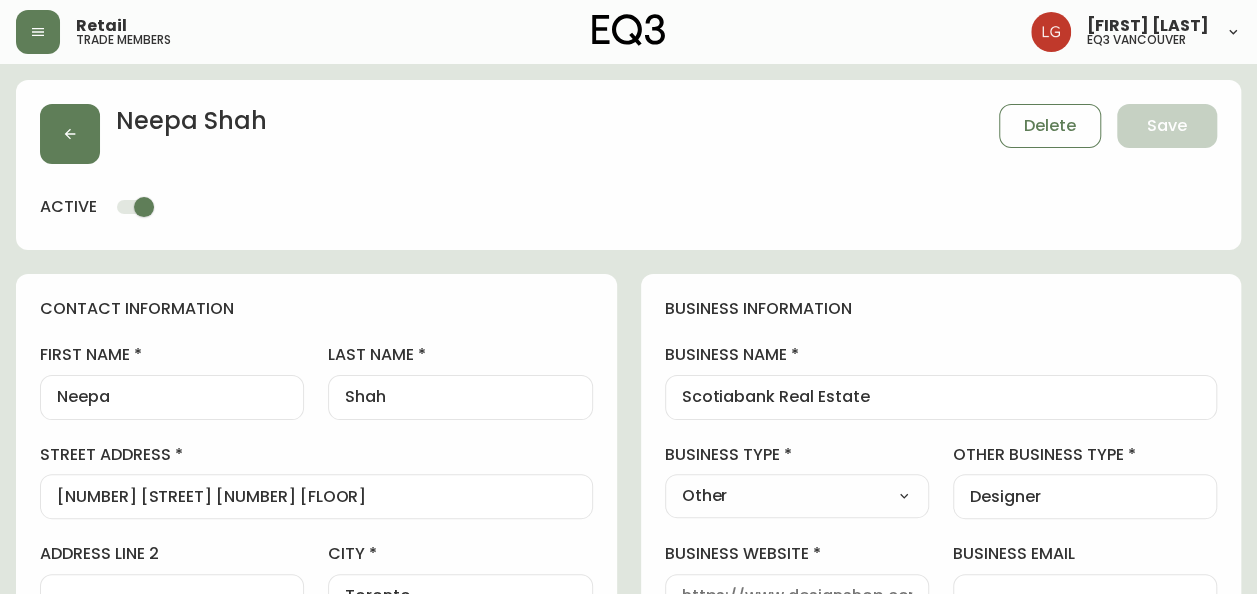 type on "EQ3 Toronto - Hanna" 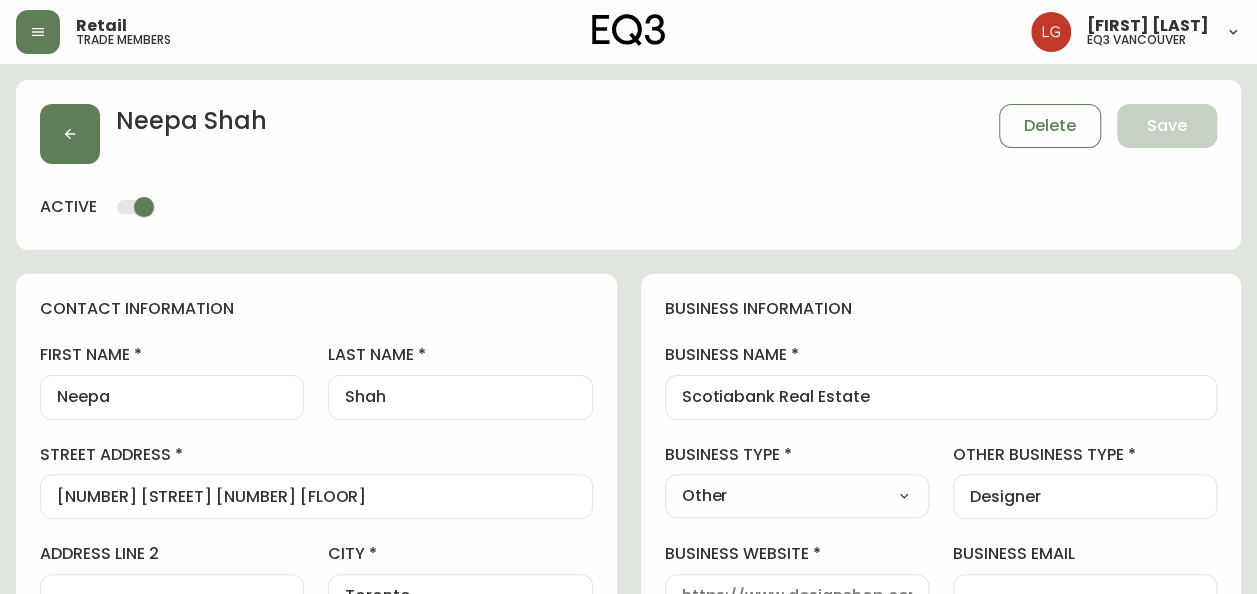 select on "cjw10z96s008u6gs0ccm7hd19" 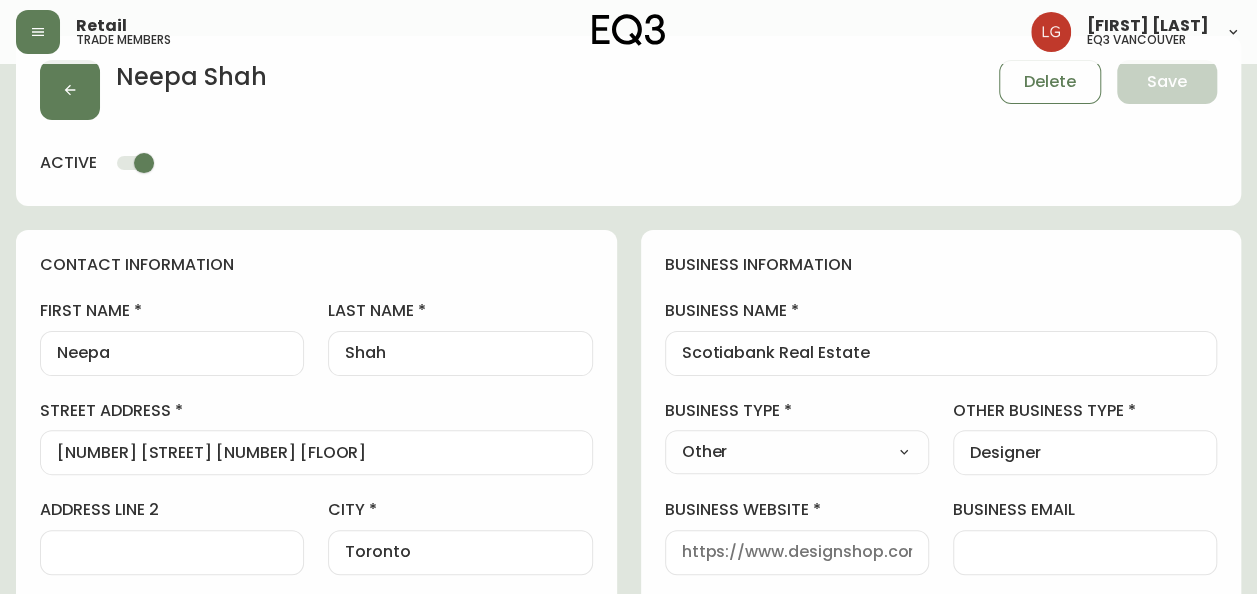 scroll, scrollTop: 0, scrollLeft: 0, axis: both 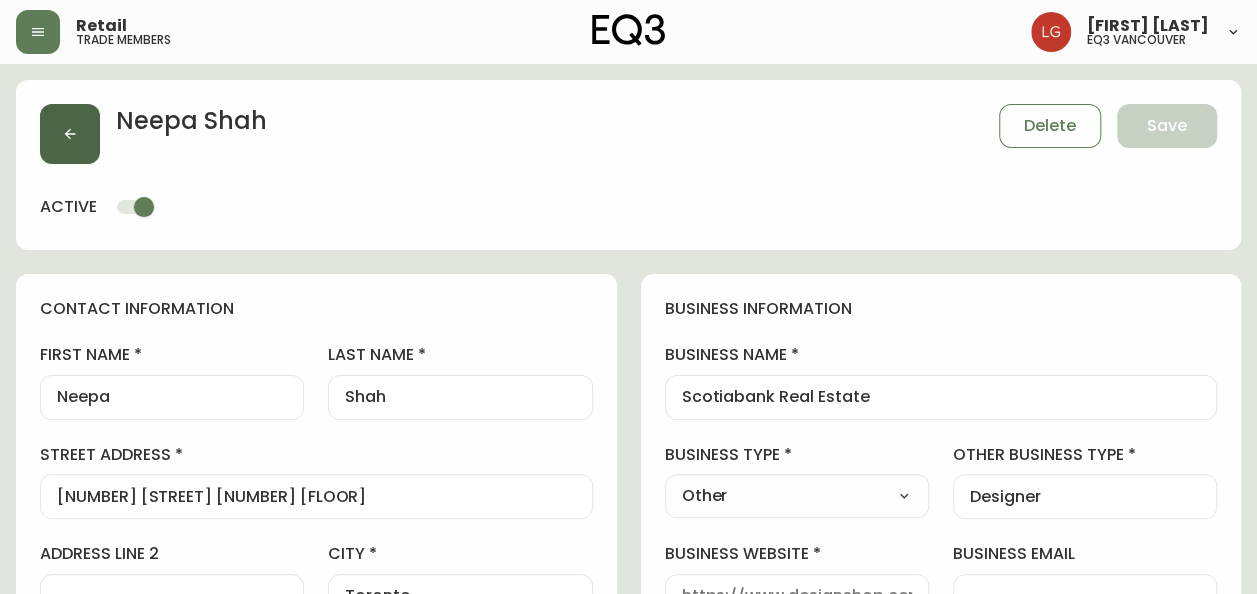 click 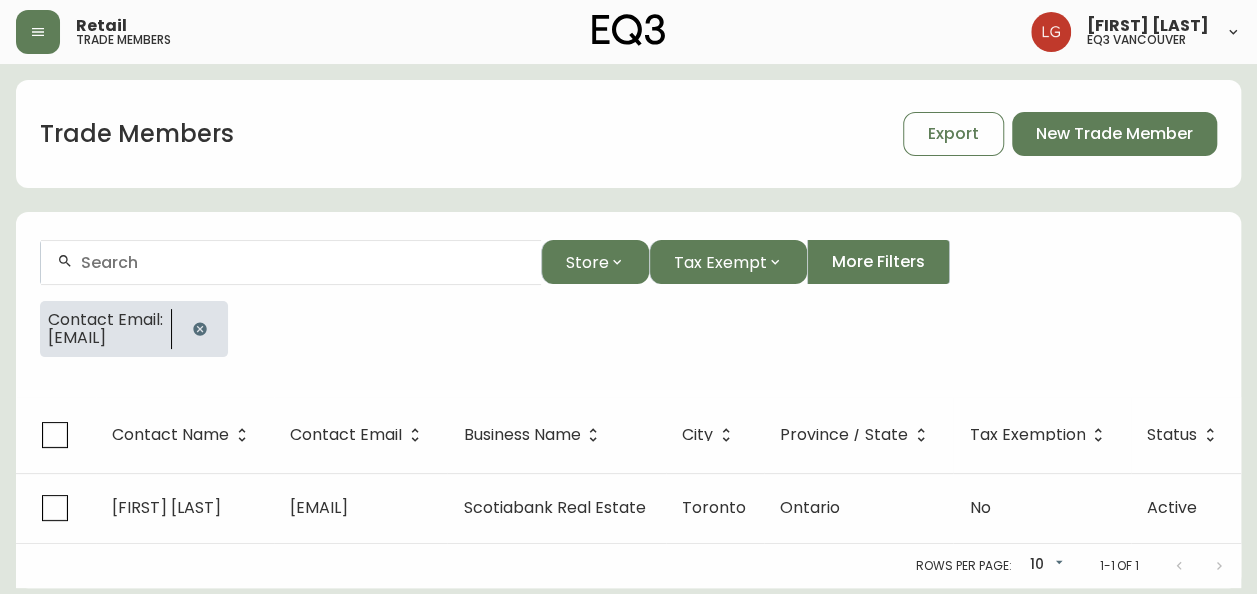 click at bounding box center (303, 262) 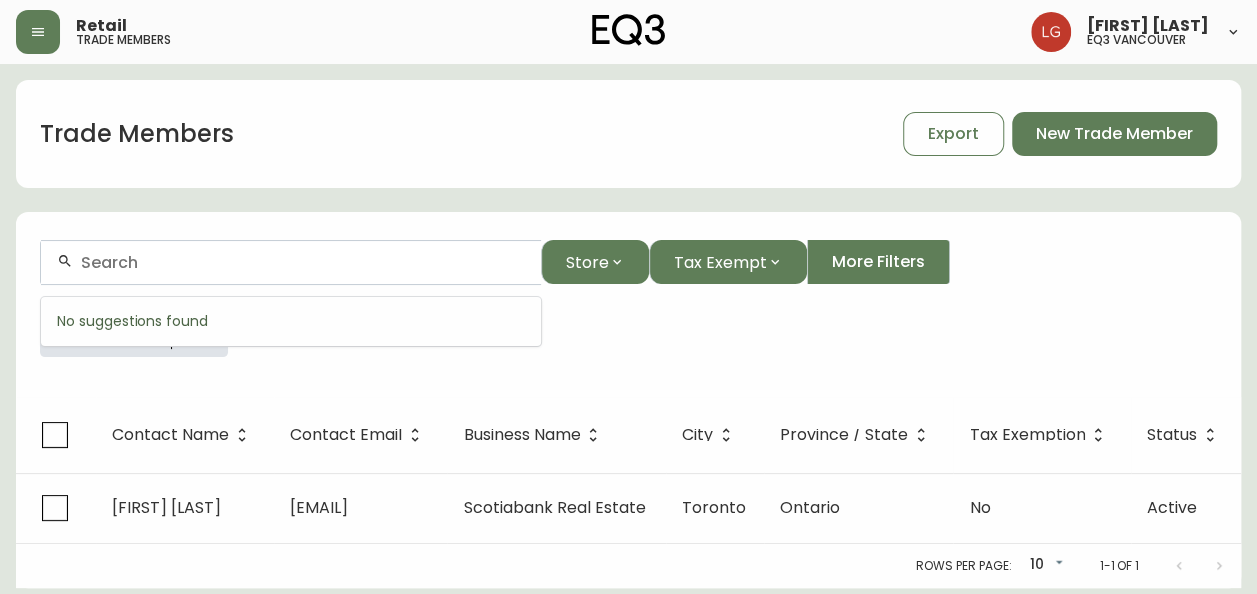 paste on "shihoko.design@gmail.com" 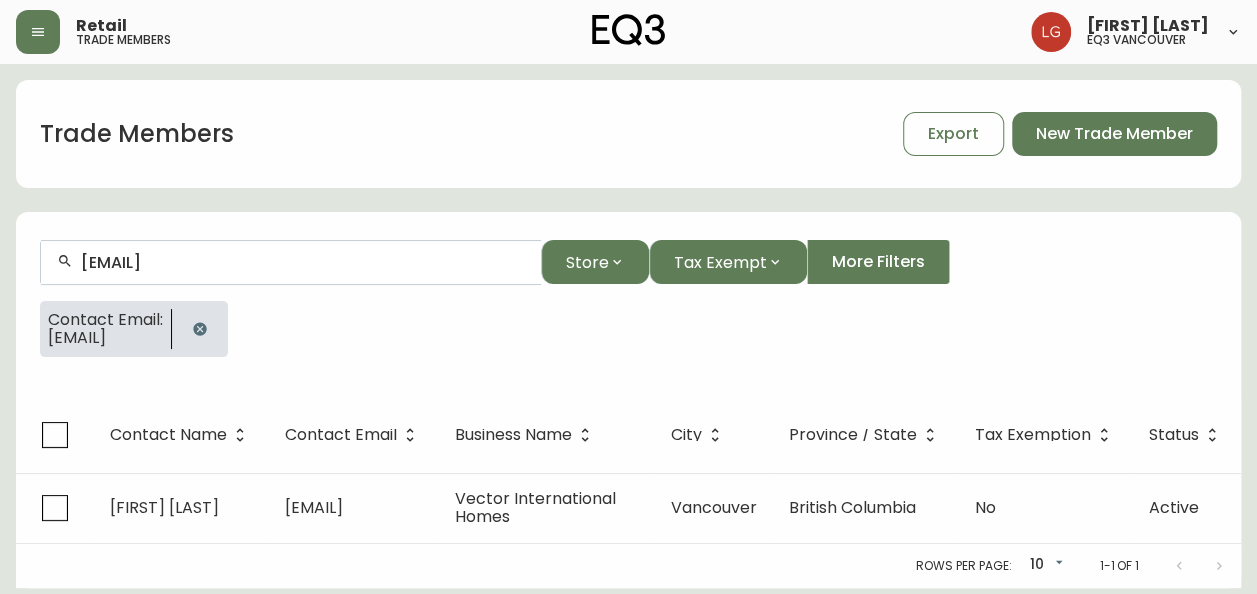 type on "shihoko.design@gmail.com" 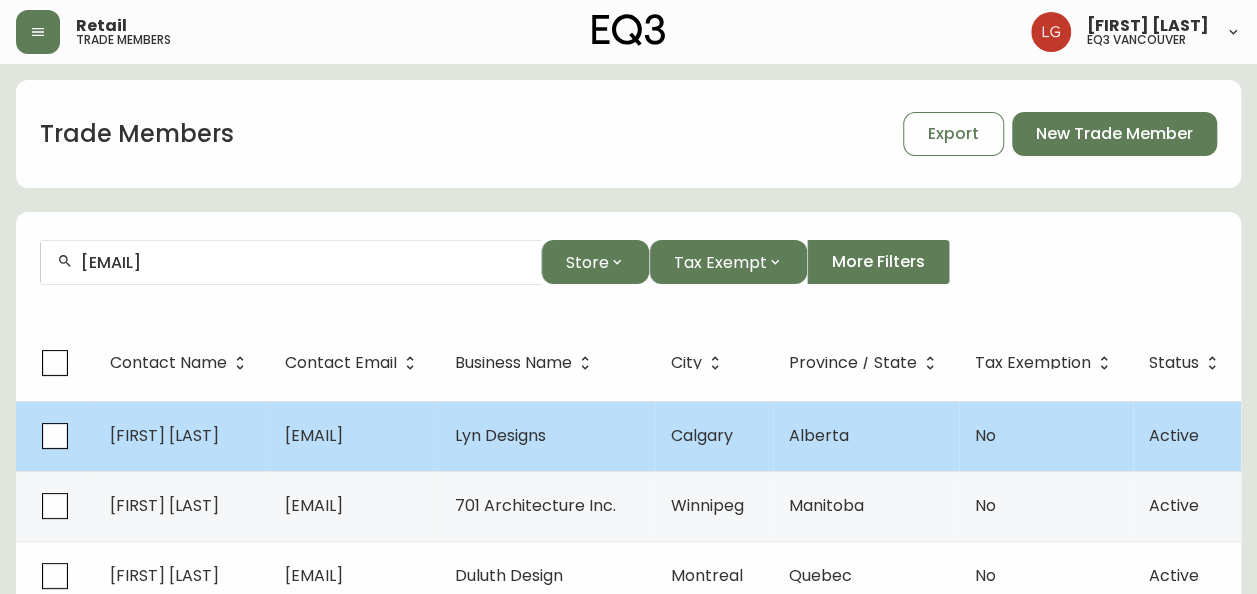click on "hello@lyn-designs.com" at bounding box center [314, 435] 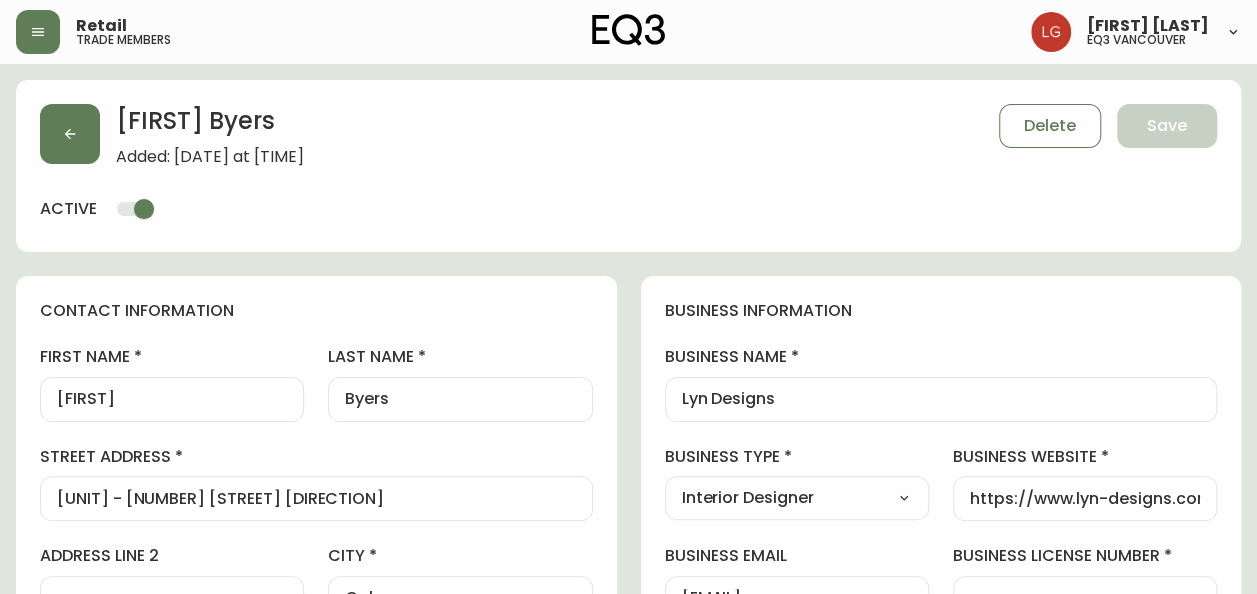 type on "EQ3 Calgary" 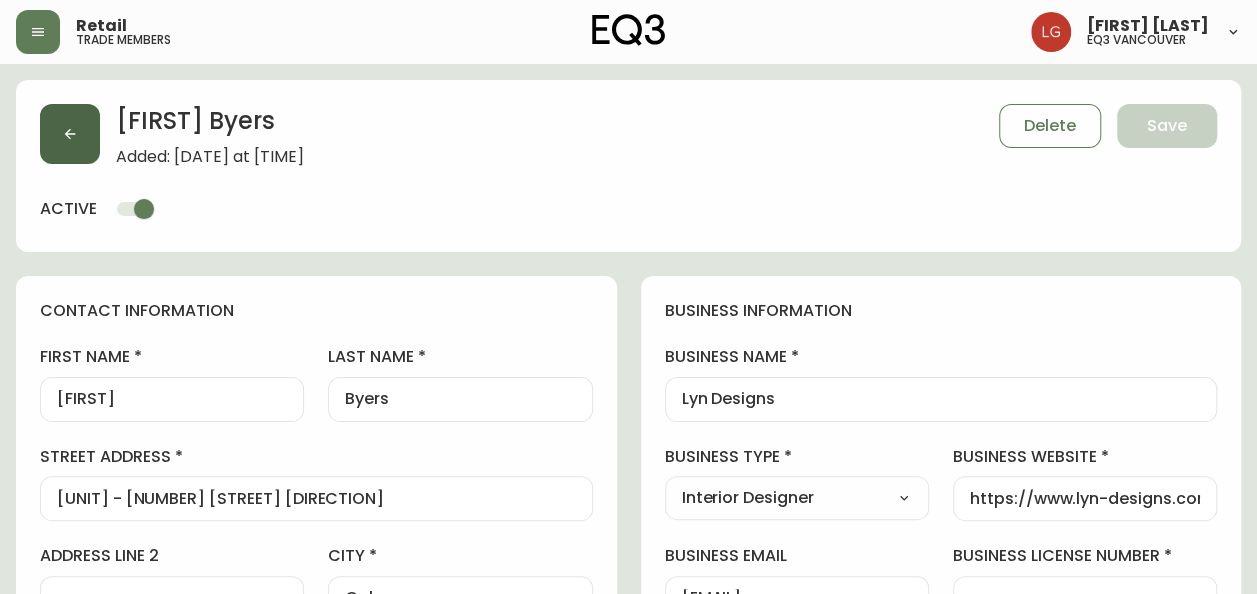 click at bounding box center (70, 134) 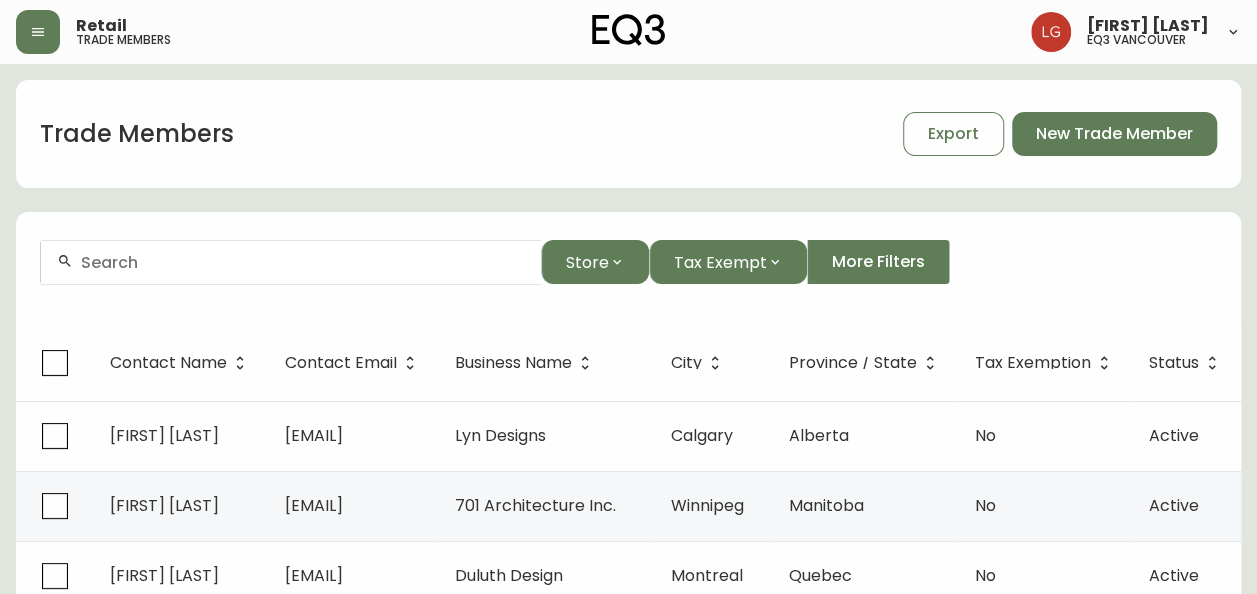 click at bounding box center [303, 262] 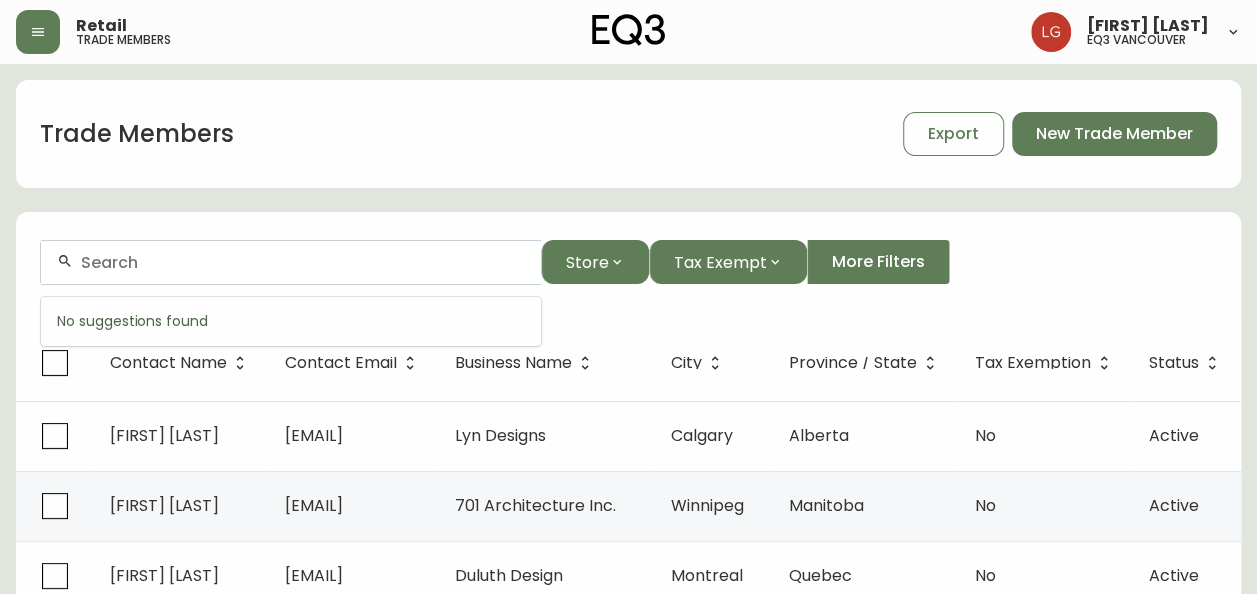 paste on "shihoko.design@gmail.com" 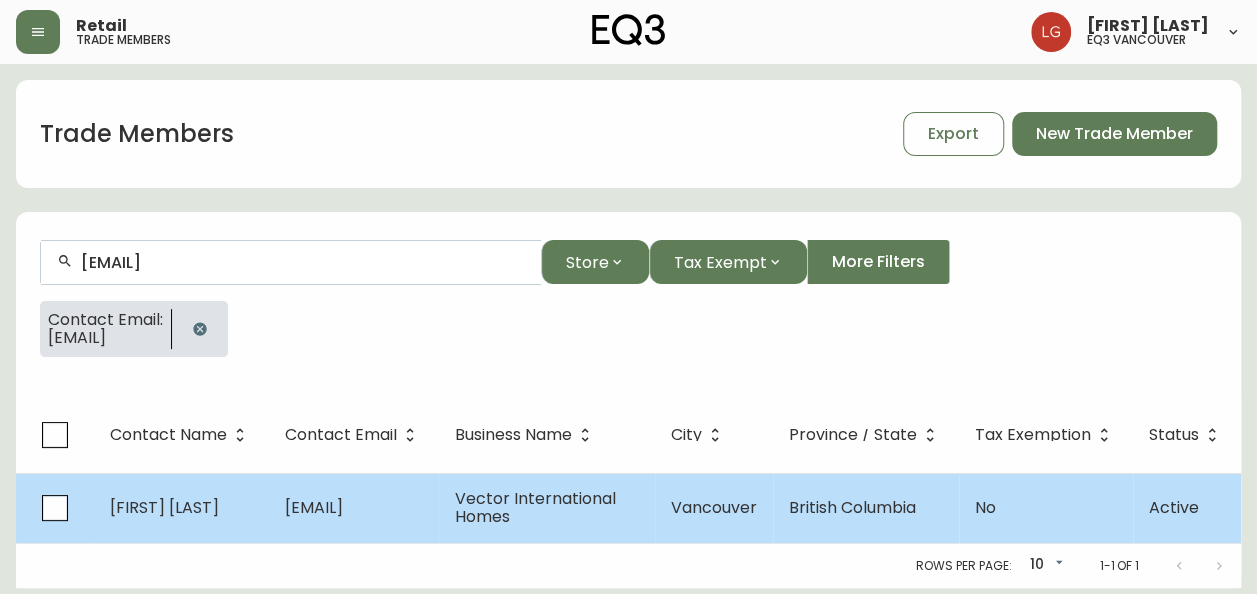 type on "shihoko.design@gmail.com" 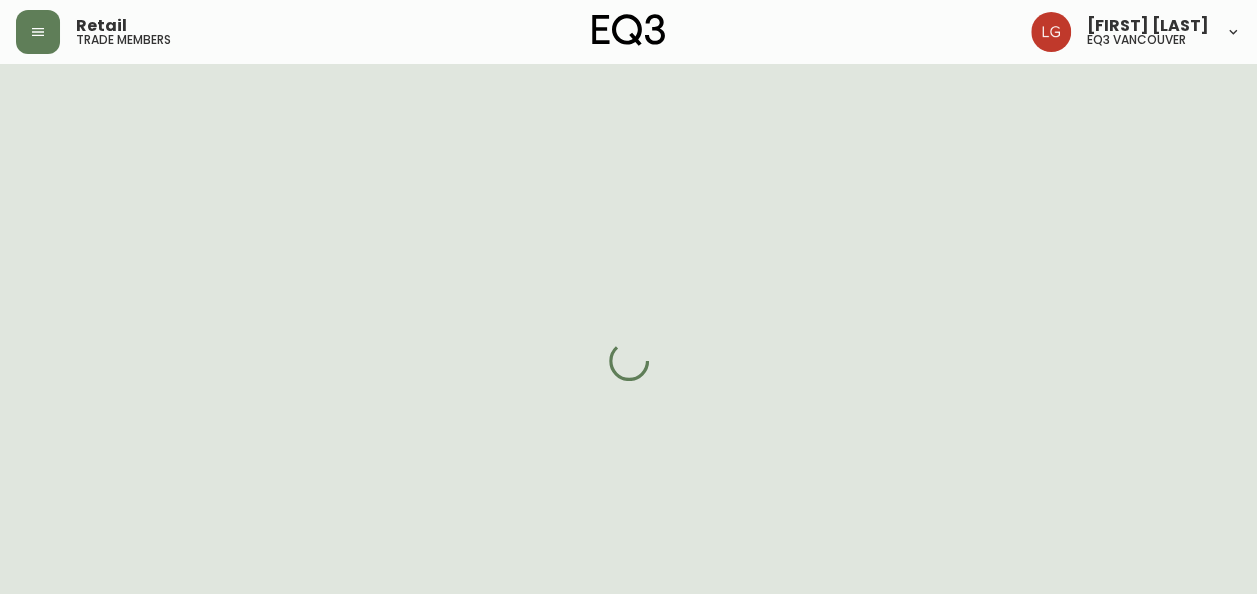 select on "BC" 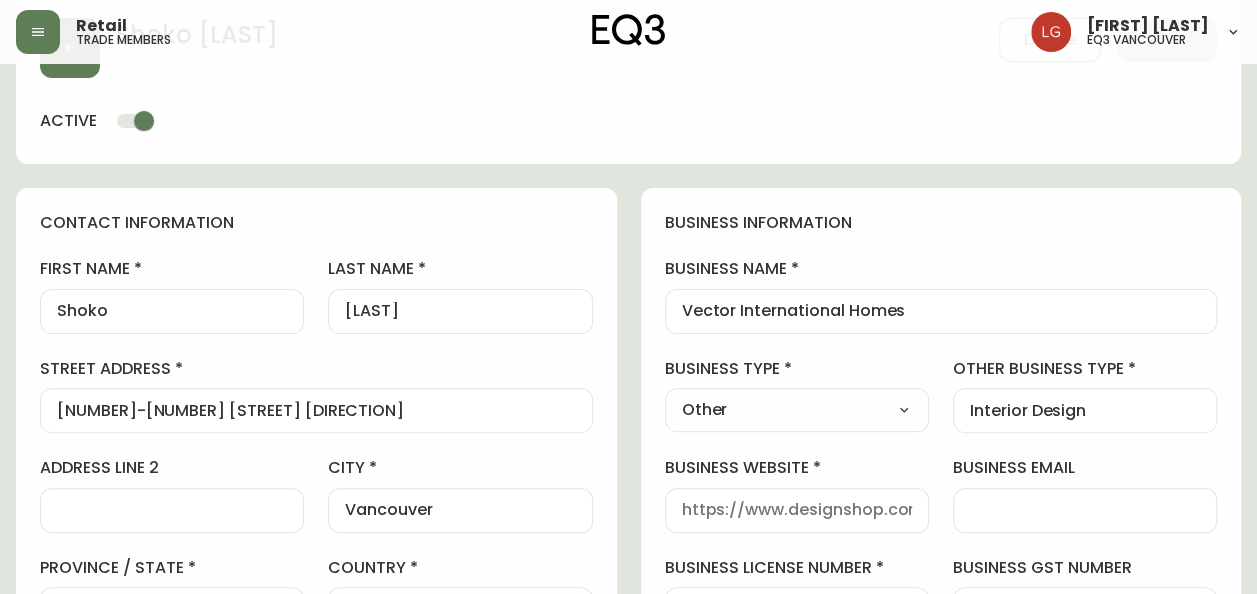 scroll, scrollTop: 200, scrollLeft: 0, axis: vertical 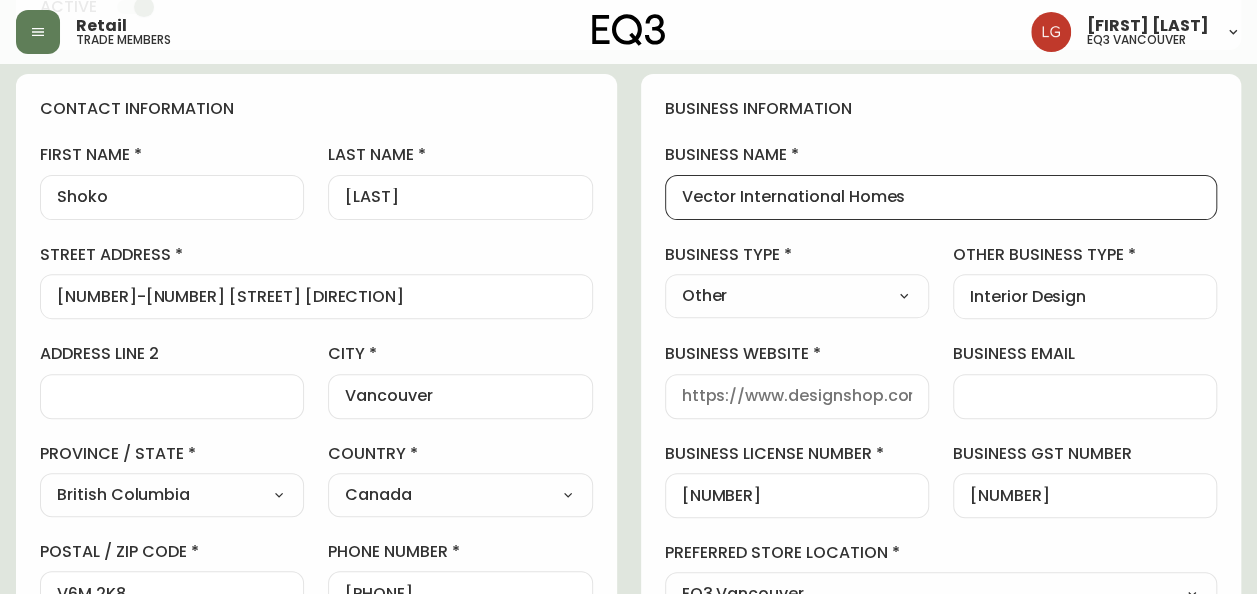 drag, startPoint x: 907, startPoint y: 196, endPoint x: 595, endPoint y: 195, distance: 312.00162 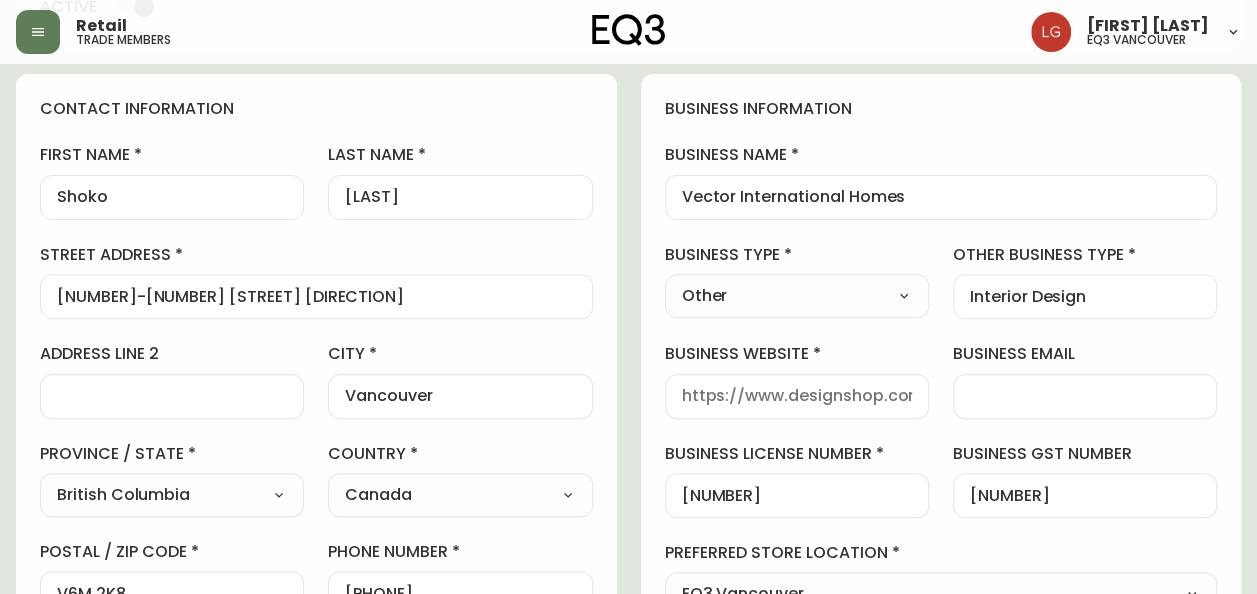 click on "Vector International Homes" at bounding box center [941, 197] 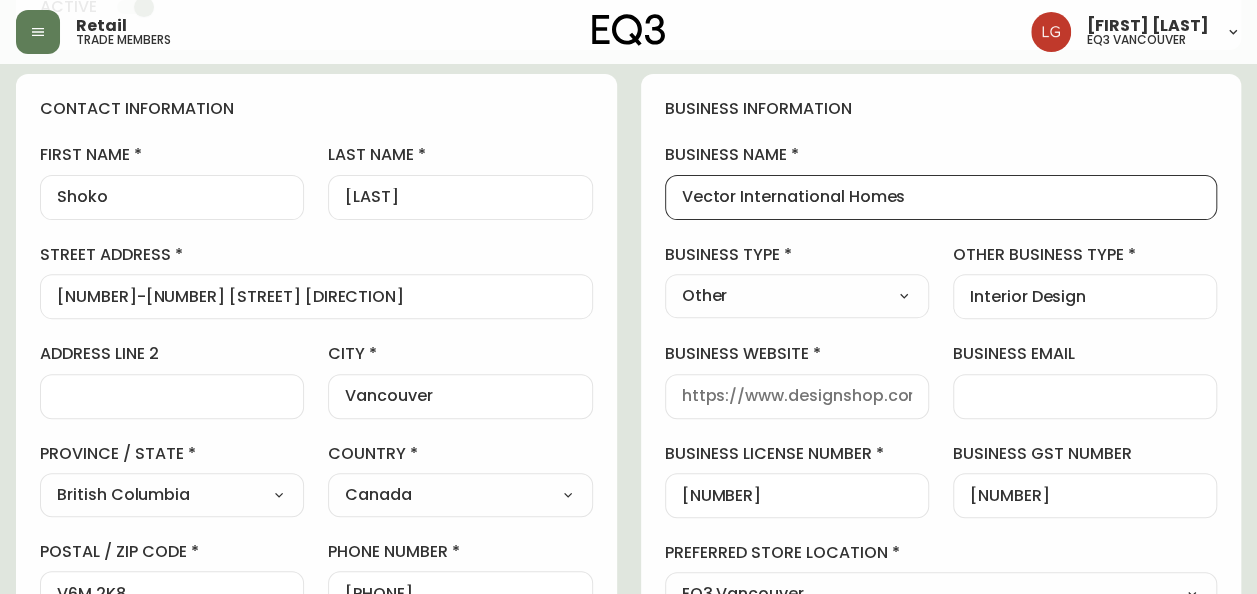 click on "Vector International Homes" at bounding box center [941, 197] 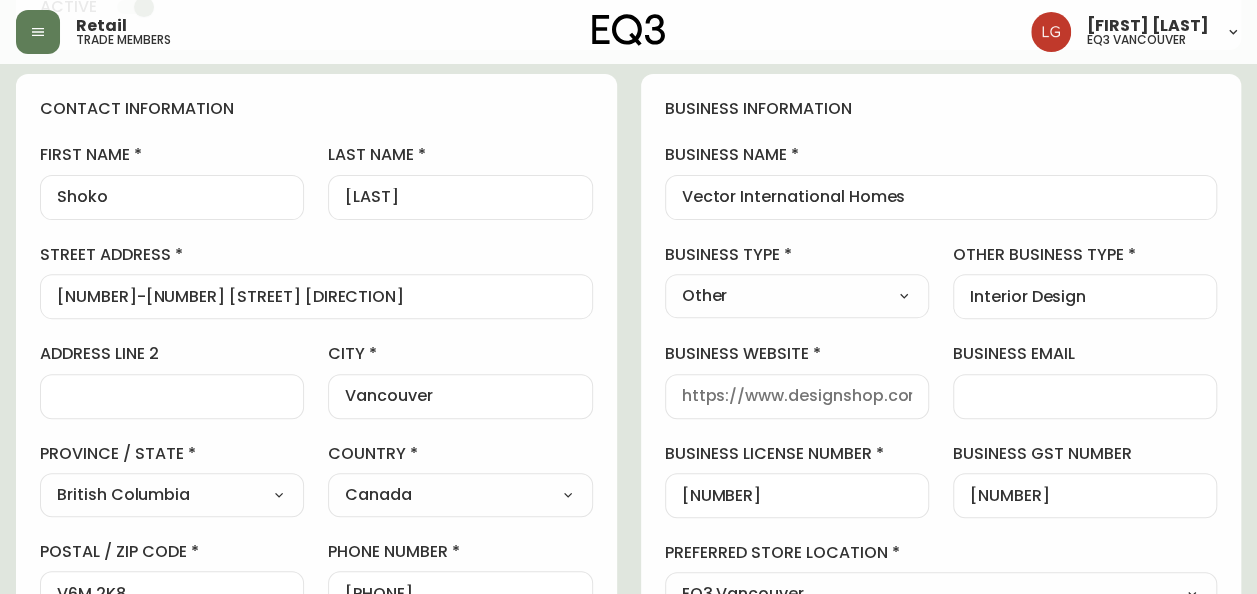 scroll, scrollTop: 0, scrollLeft: 0, axis: both 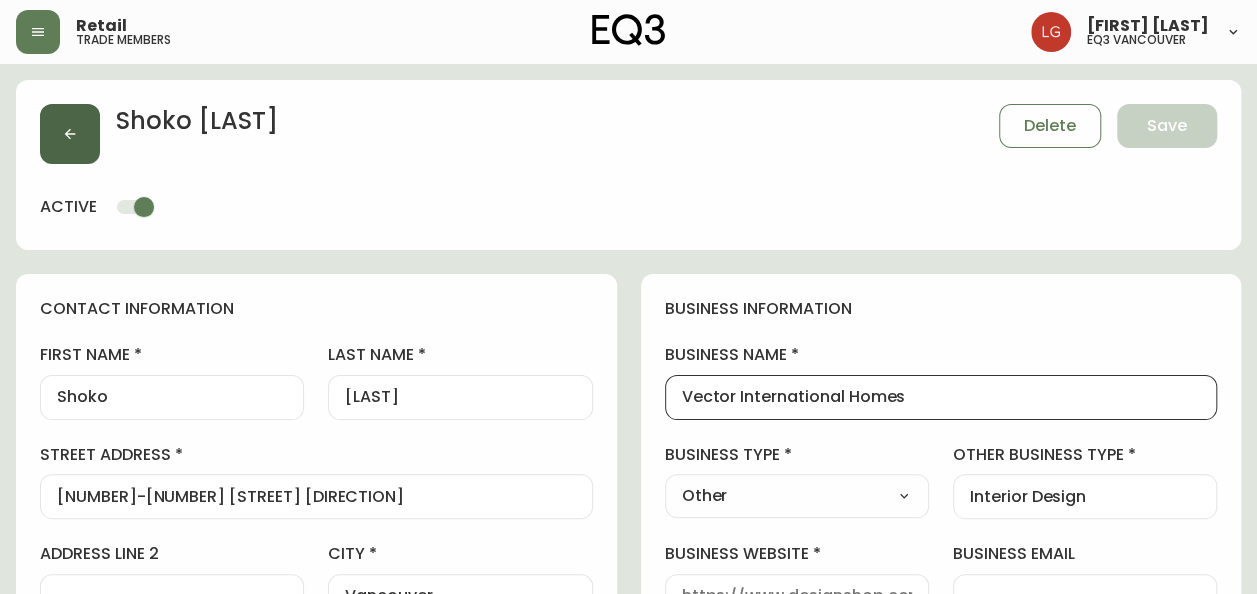 click at bounding box center (70, 134) 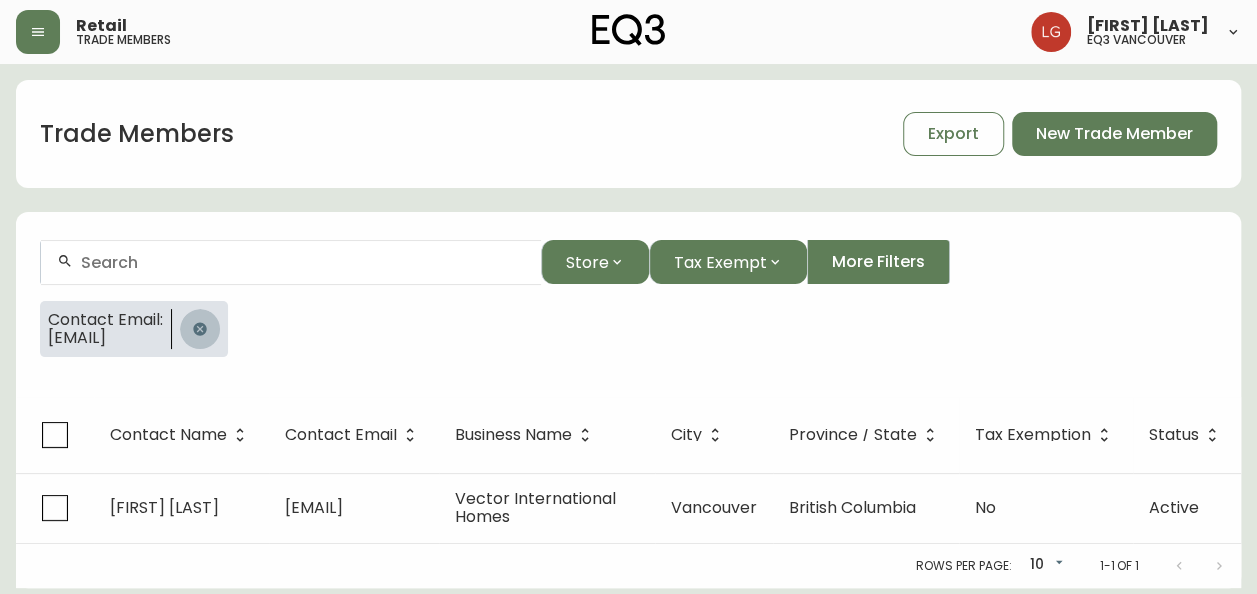 click 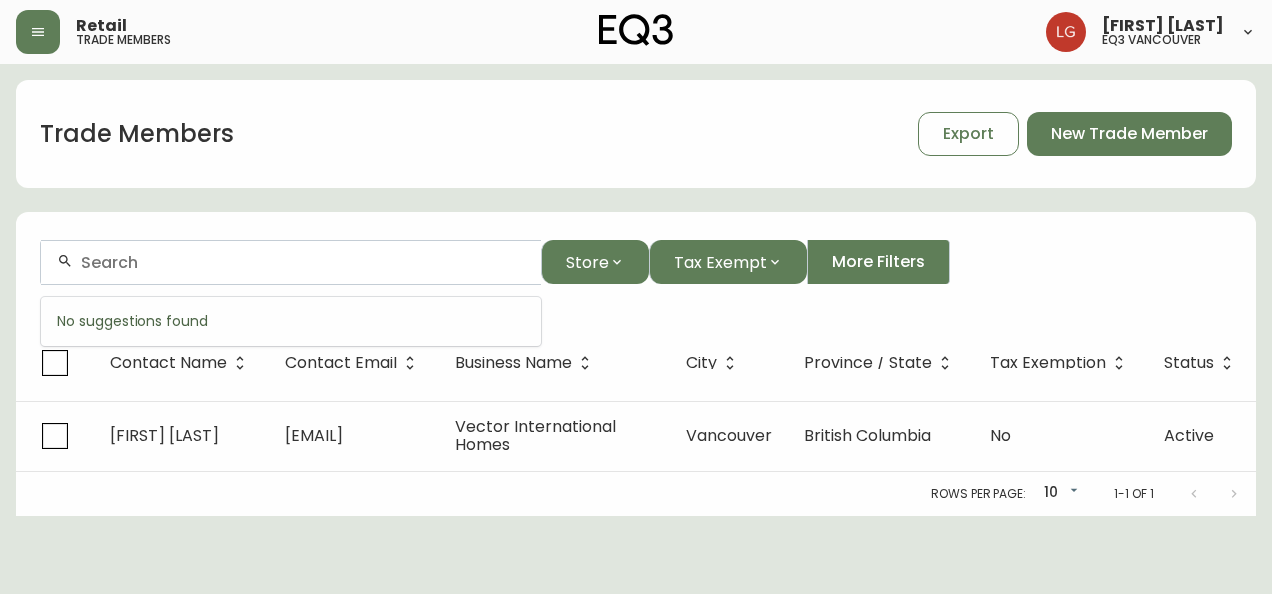 click at bounding box center (303, 262) 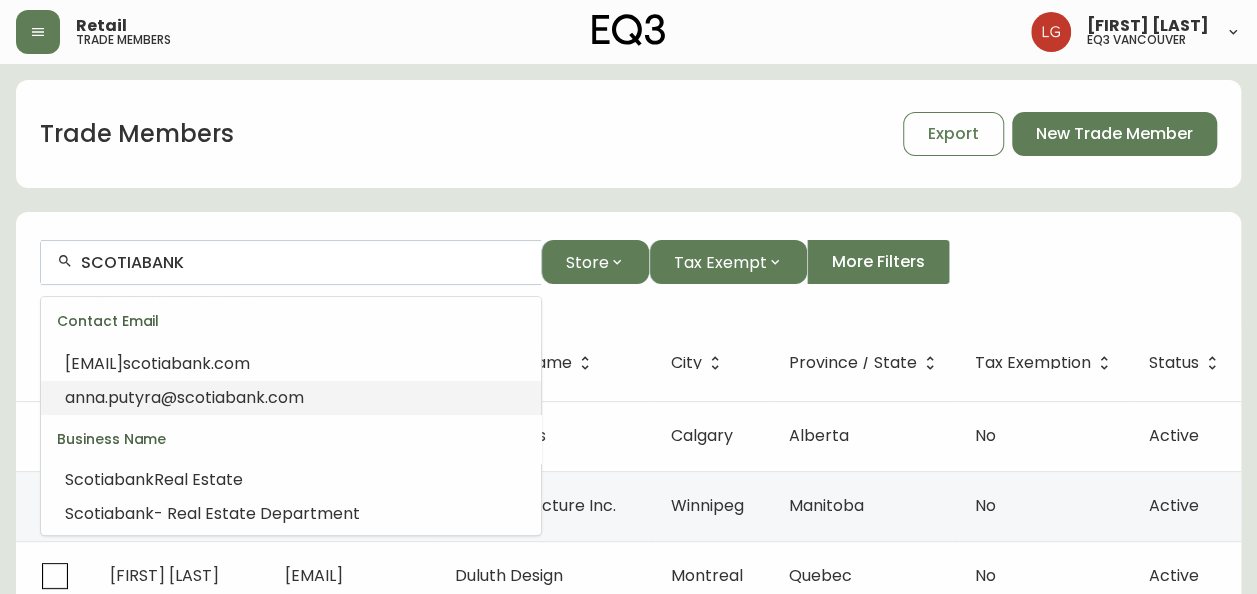 scroll, scrollTop: 110, scrollLeft: 0, axis: vertical 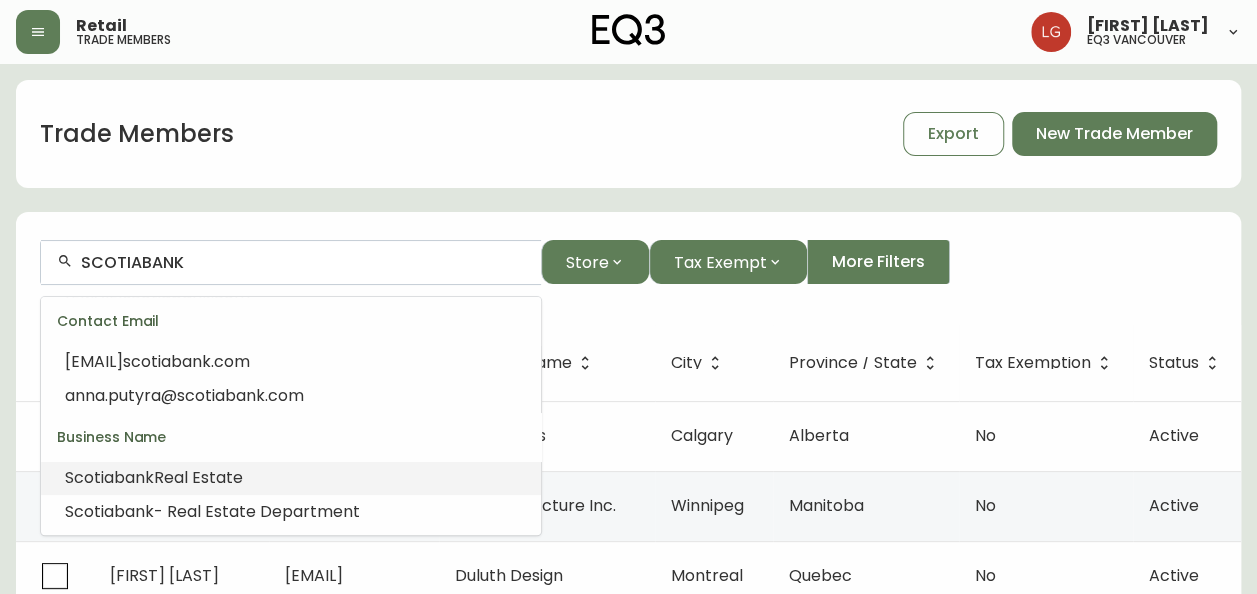 click on "Real Estate" at bounding box center (198, 477) 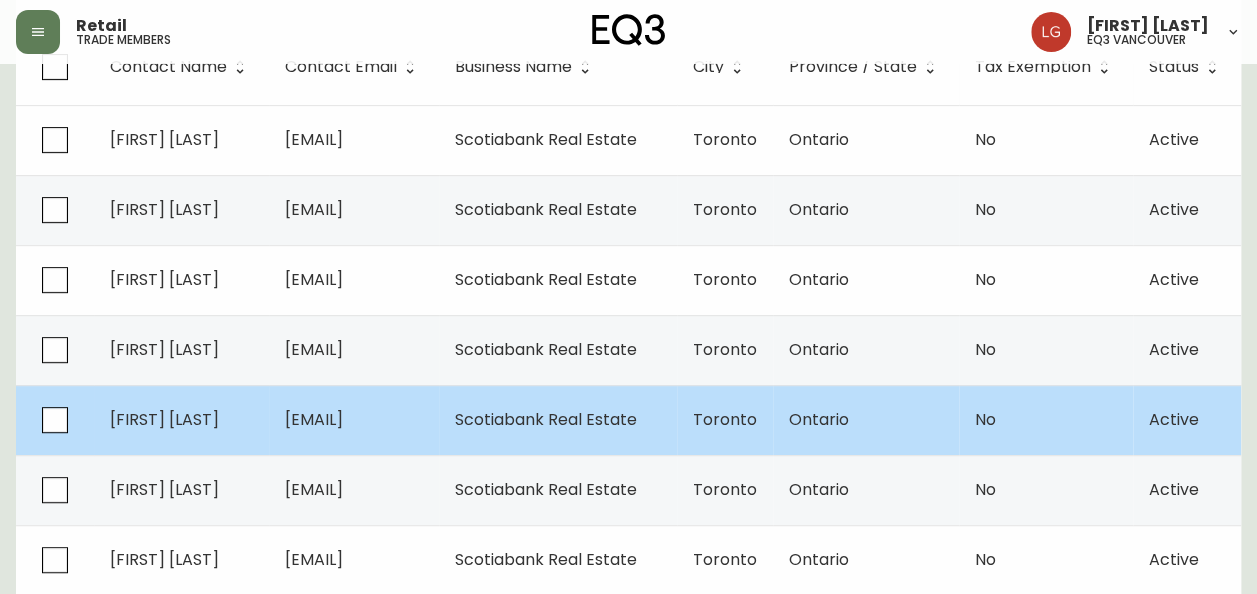 scroll, scrollTop: 168, scrollLeft: 0, axis: vertical 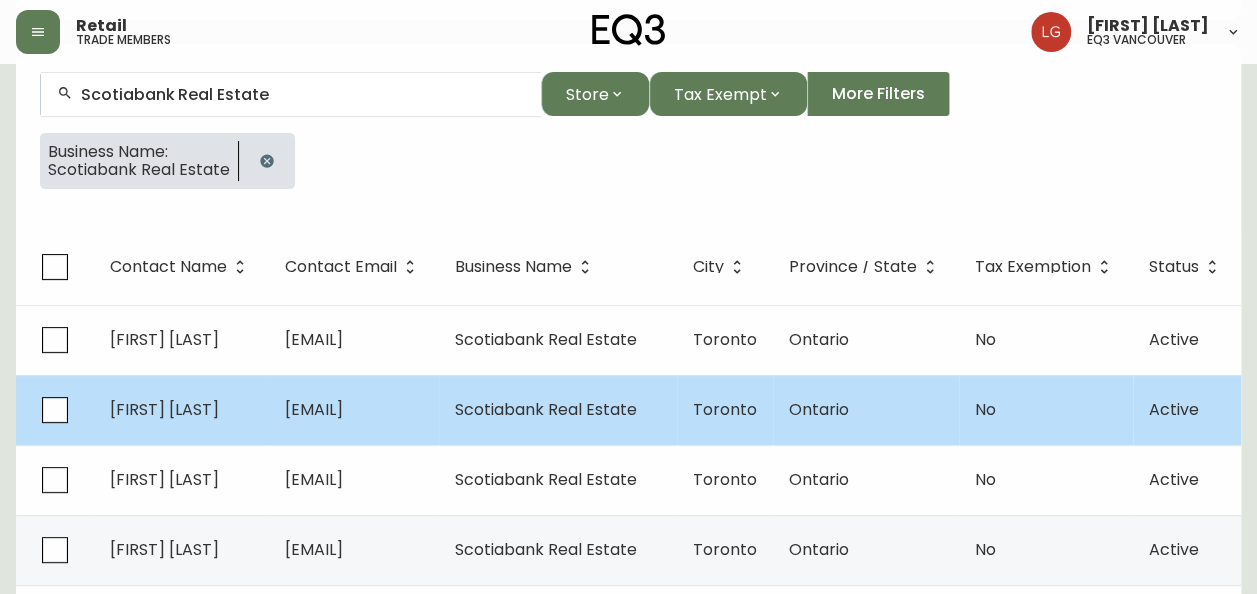 click on "Neepa Shah" at bounding box center [164, 409] 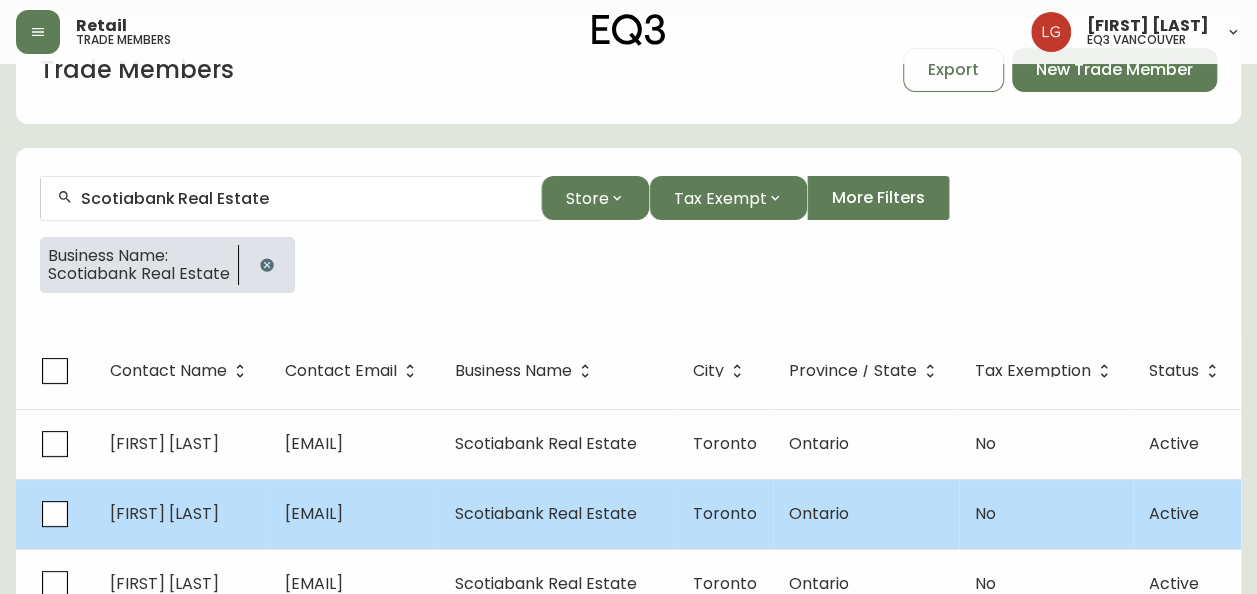 select on "ON" 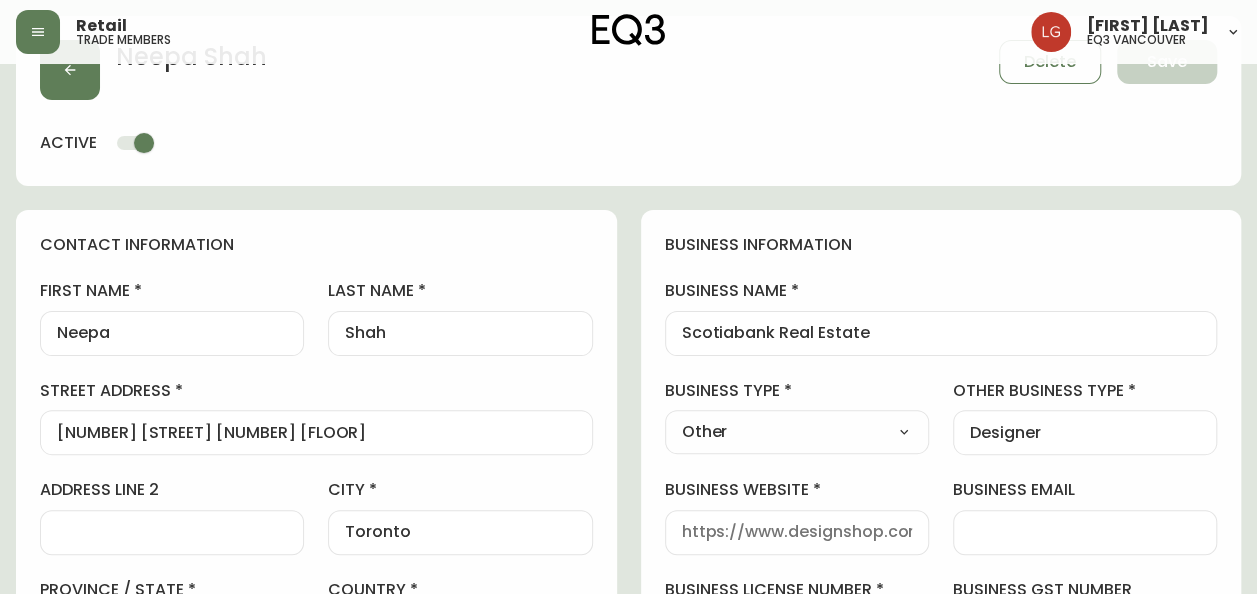 scroll, scrollTop: 168, scrollLeft: 0, axis: vertical 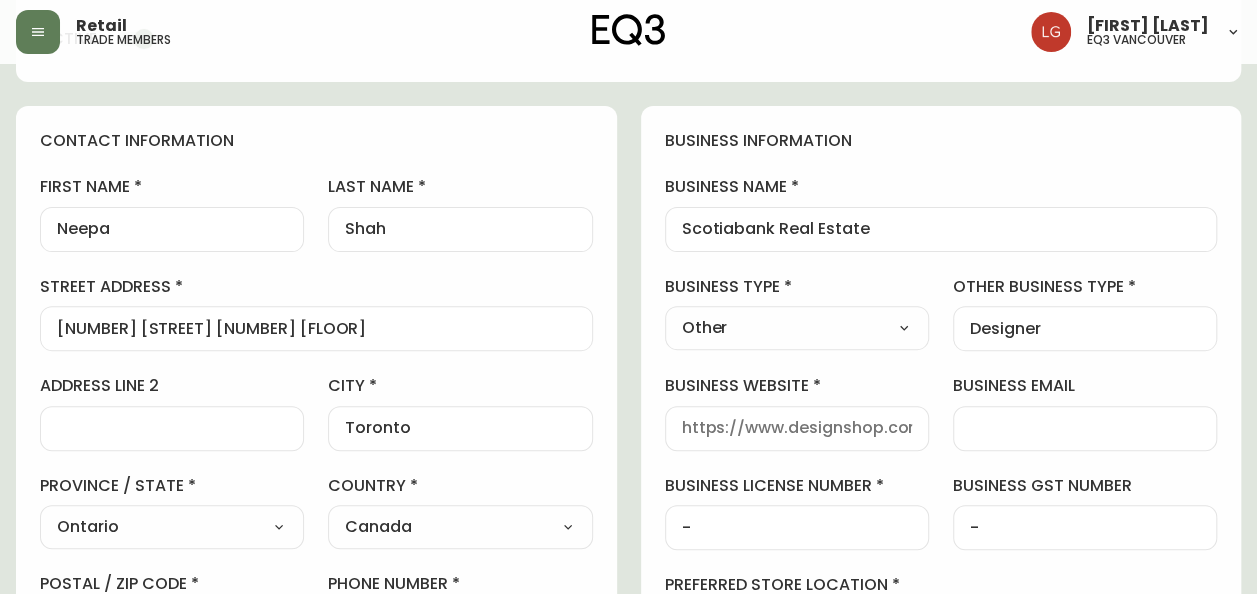 type on "EQ3 Toronto - Hanna" 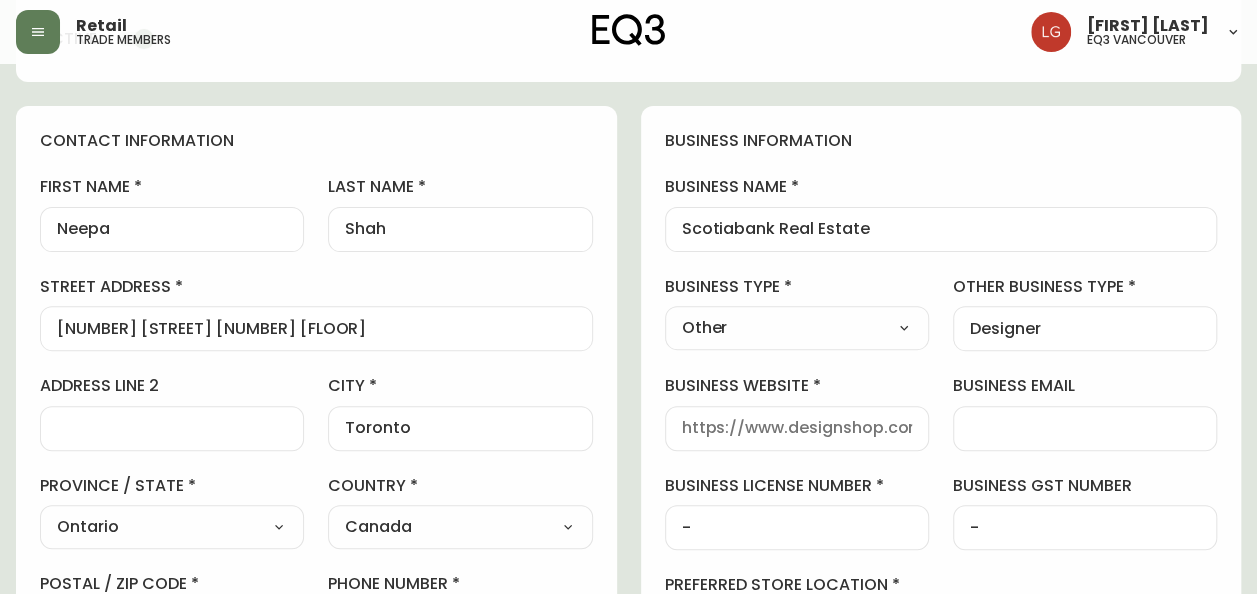 select on "cjw10z96s008u6gs0ccm7hd19" 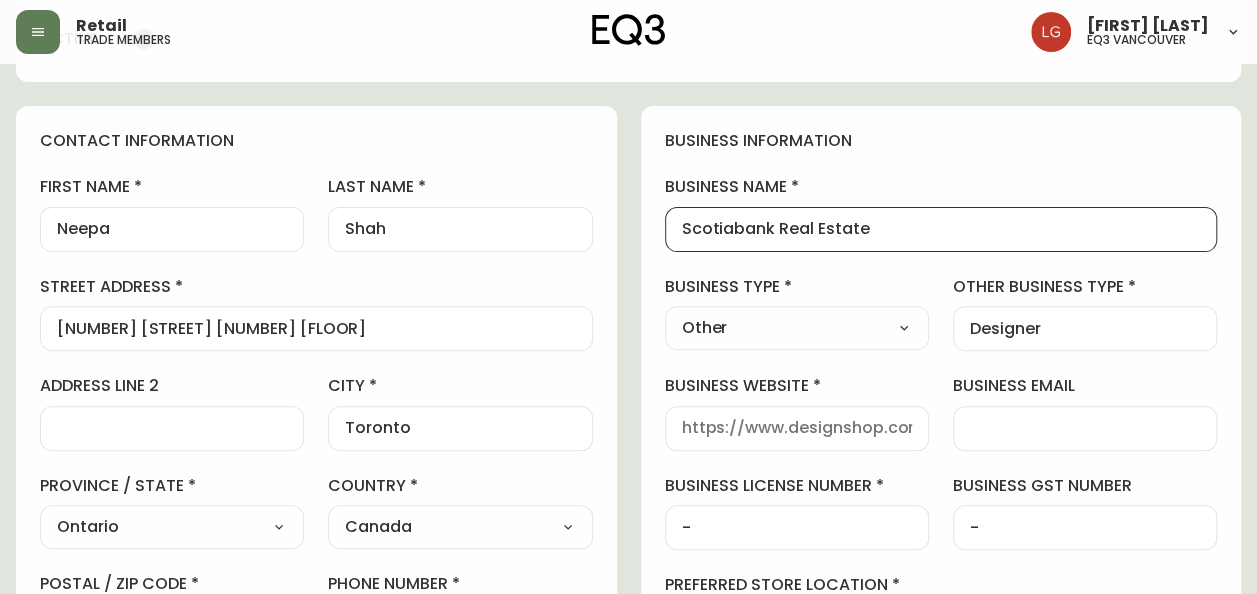 scroll, scrollTop: 0, scrollLeft: 0, axis: both 